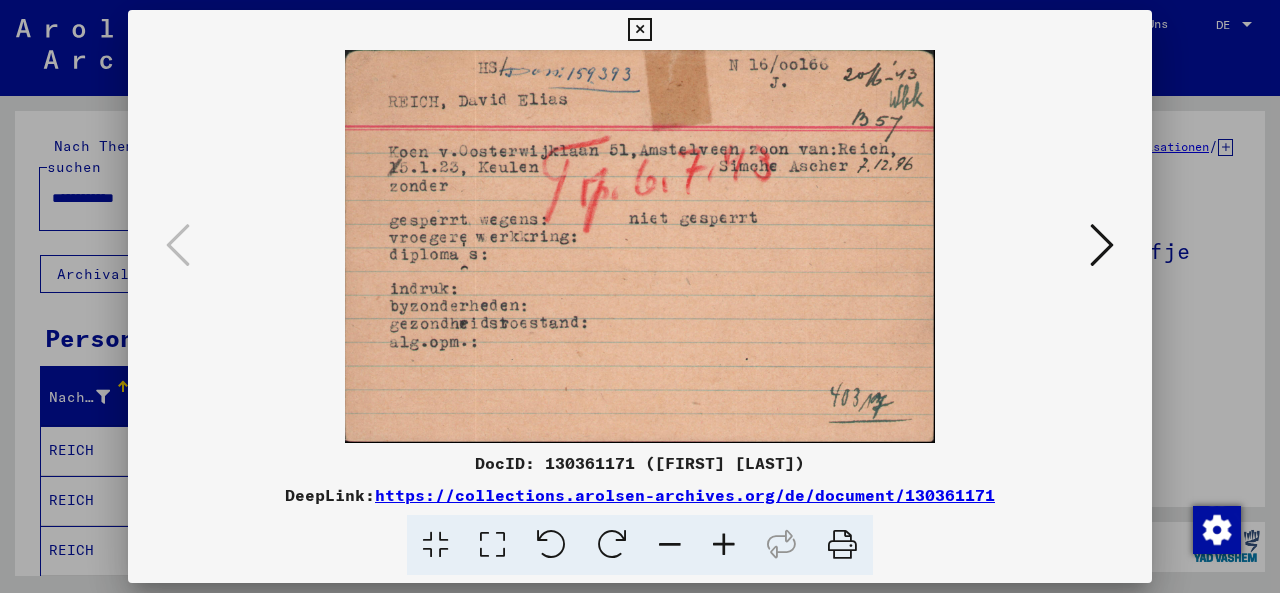 scroll, scrollTop: 0, scrollLeft: 0, axis: both 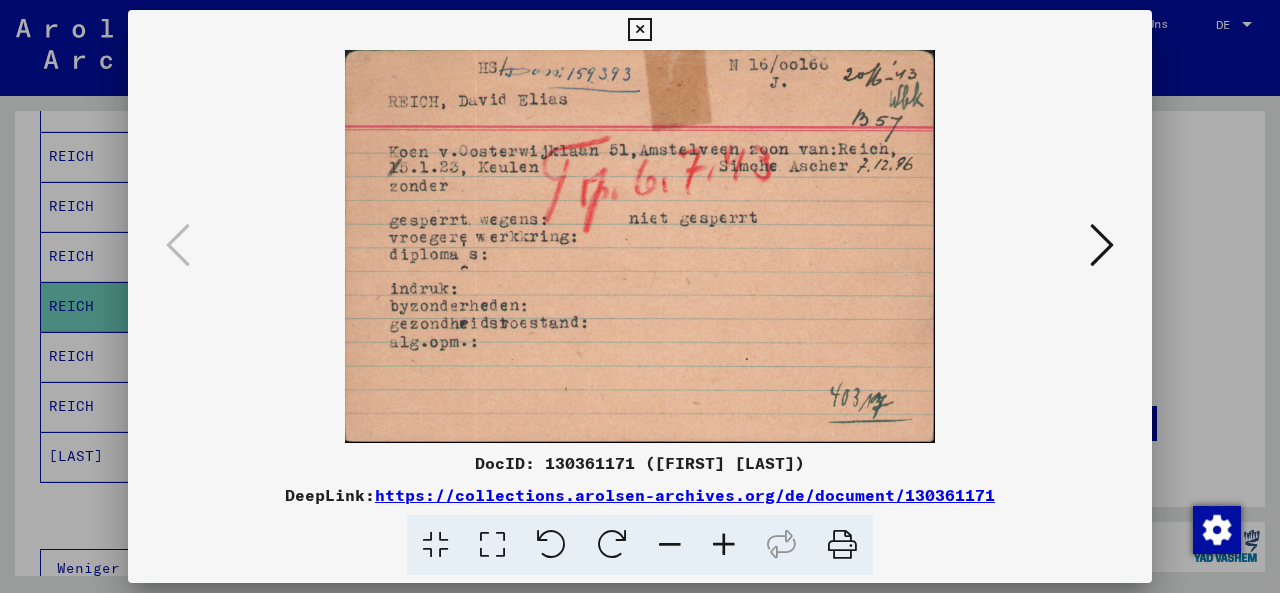 drag, startPoint x: 644, startPoint y: 27, endPoint x: 465, endPoint y: 147, distance: 215.50174 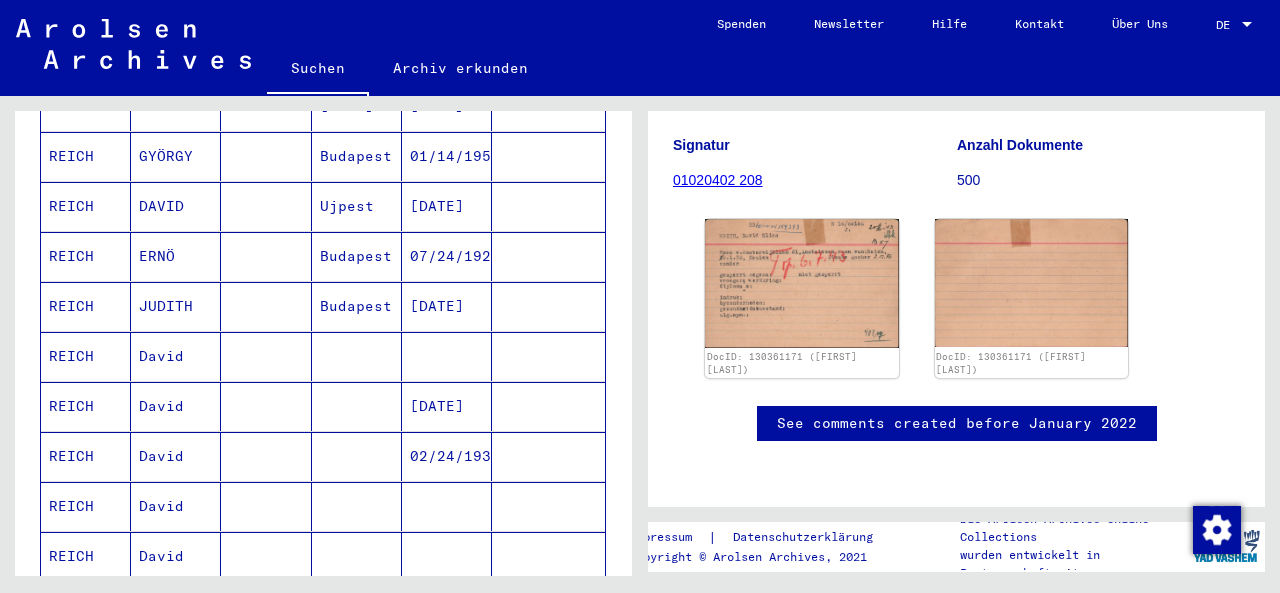 scroll, scrollTop: 0, scrollLeft: 0, axis: both 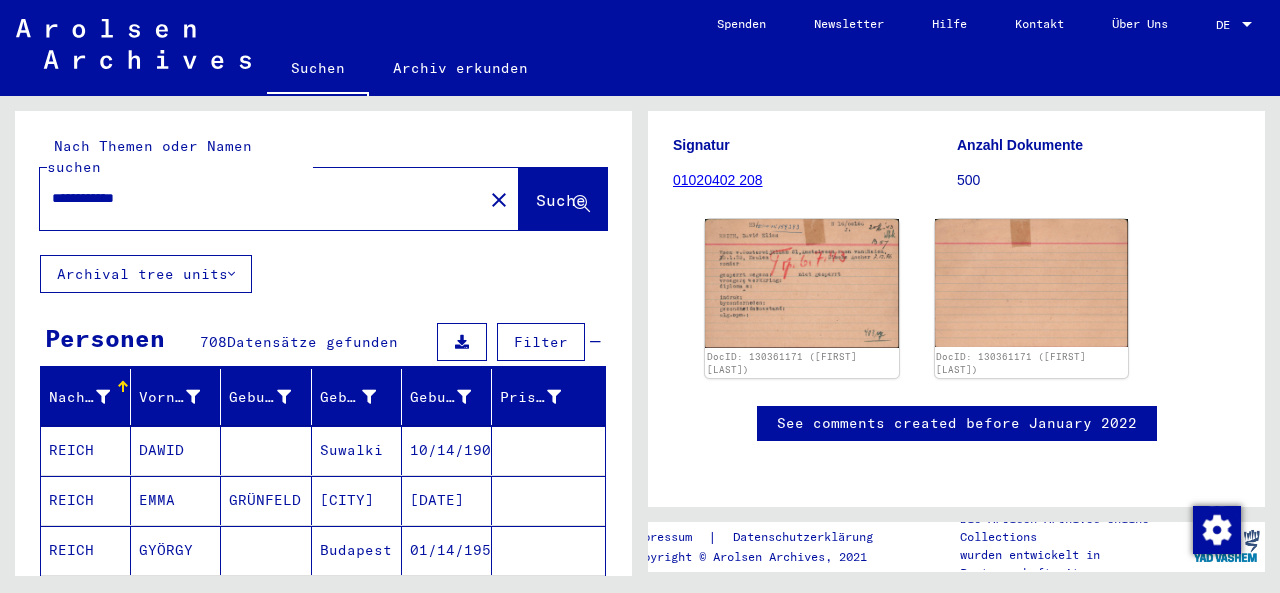 drag, startPoint x: 175, startPoint y: 175, endPoint x: 0, endPoint y: 189, distance: 175.55911 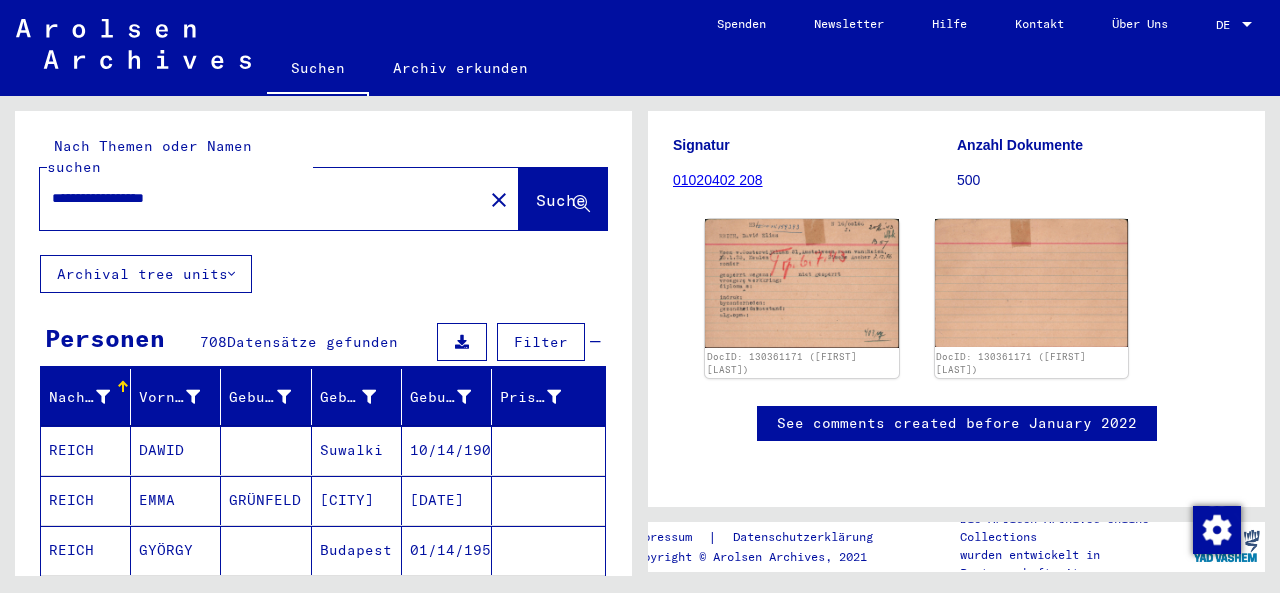 scroll, scrollTop: 0, scrollLeft: 0, axis: both 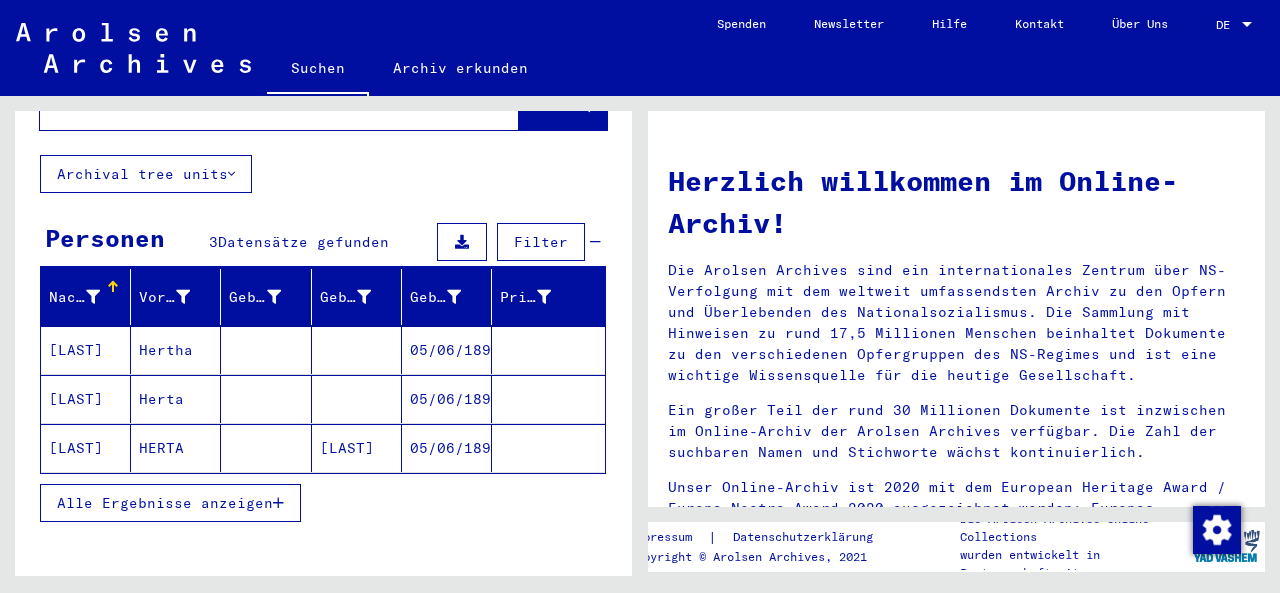 click on "Hertha" at bounding box center [176, 399] 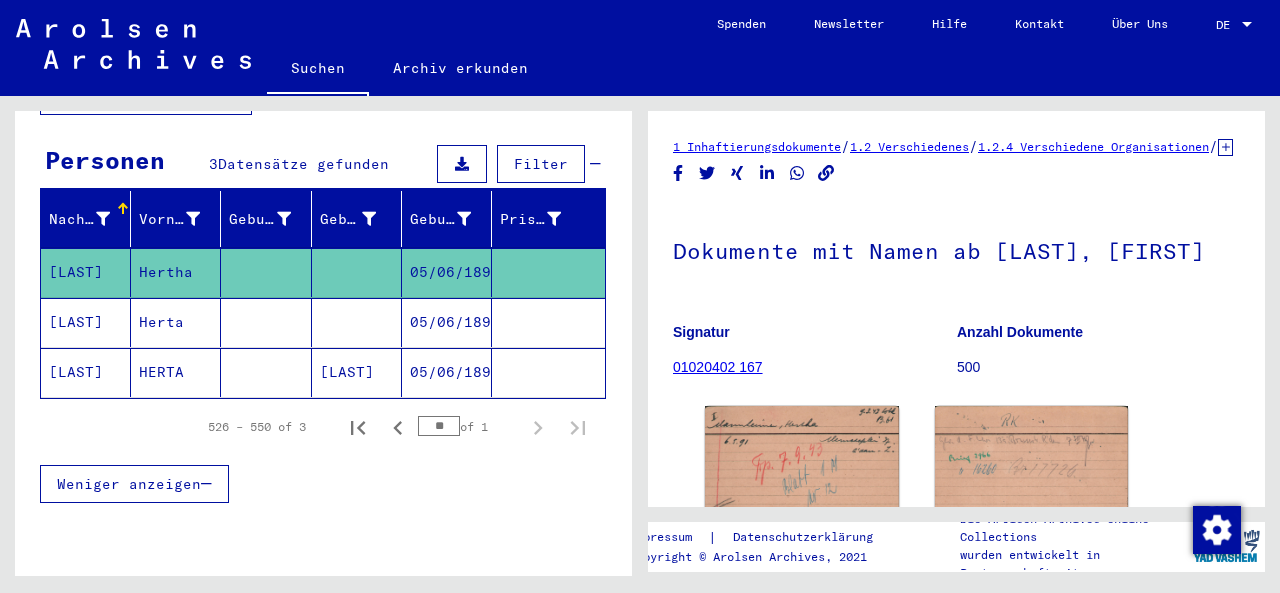 scroll, scrollTop: 225, scrollLeft: 0, axis: vertical 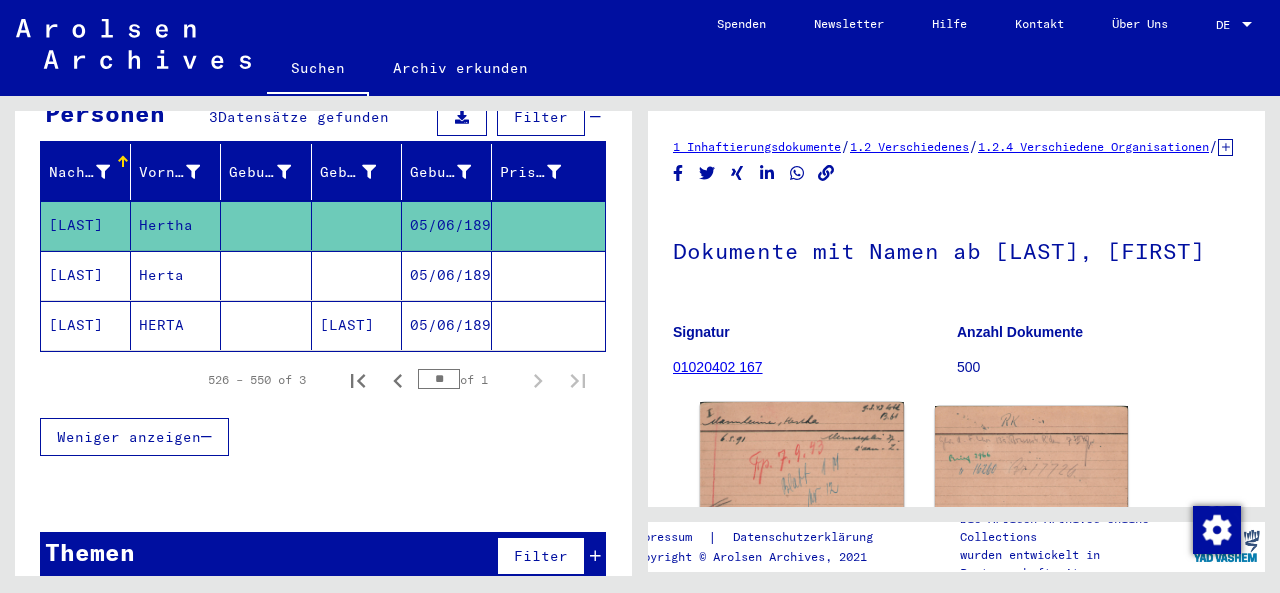 click 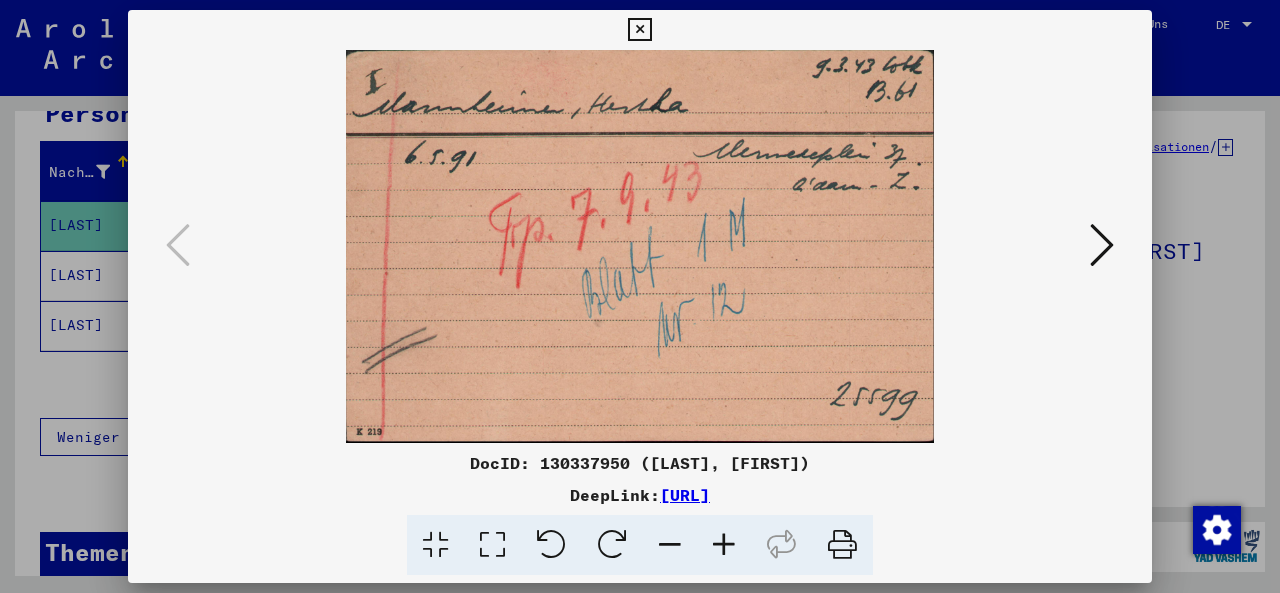click at bounding box center [1102, 245] 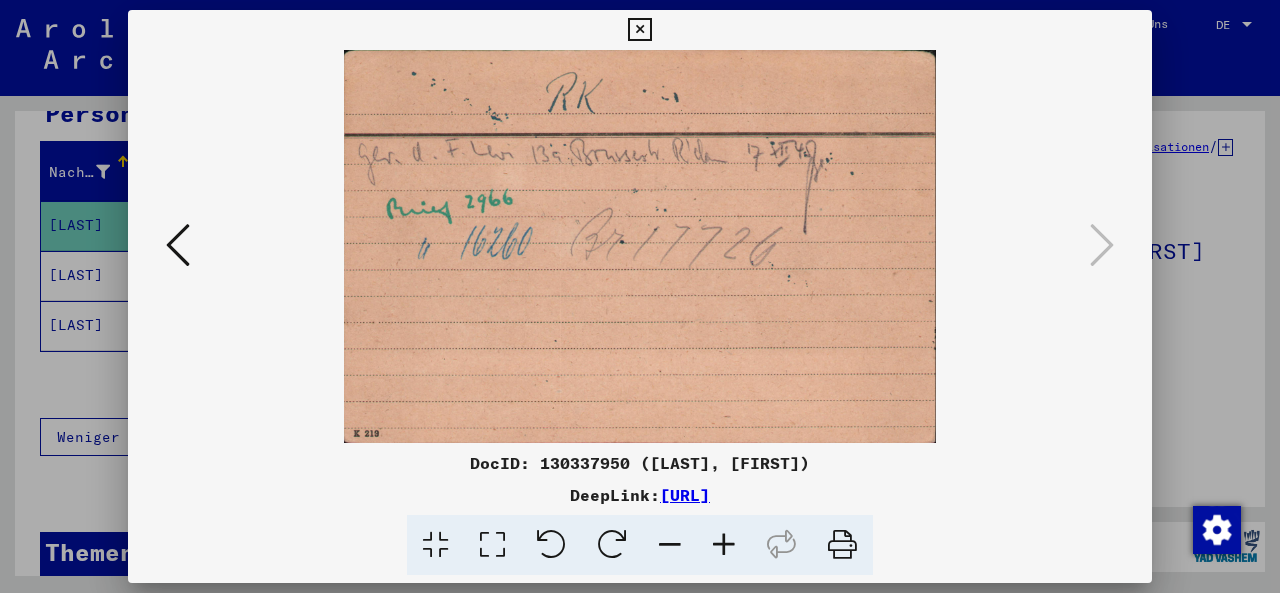 click at bounding box center (639, 30) 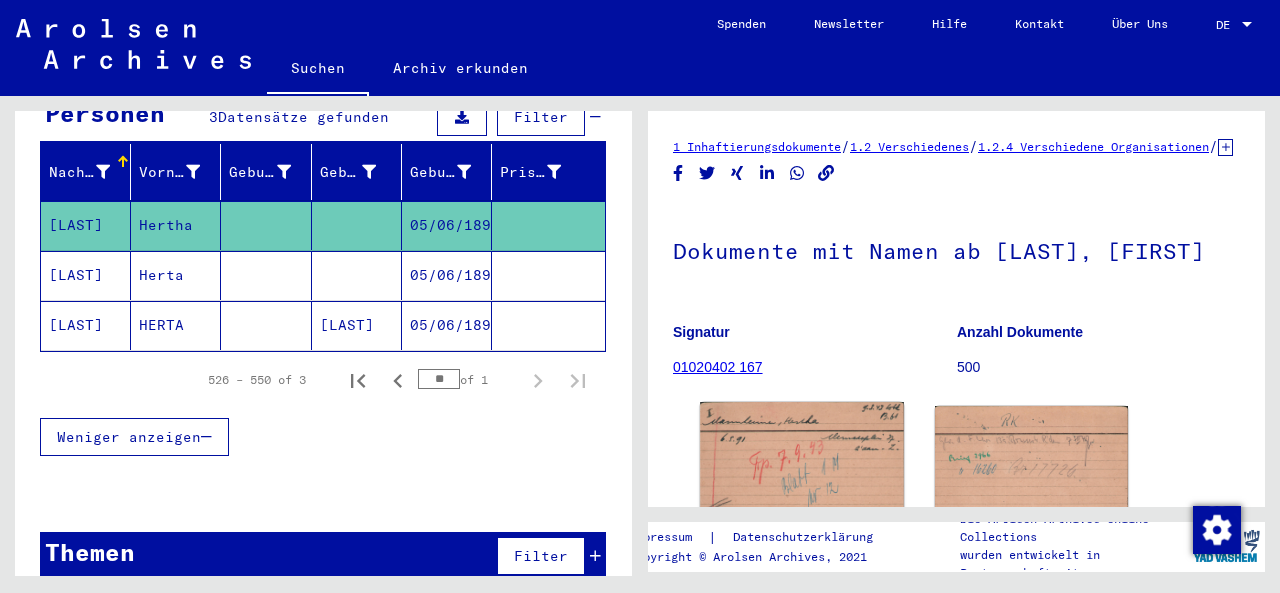 click 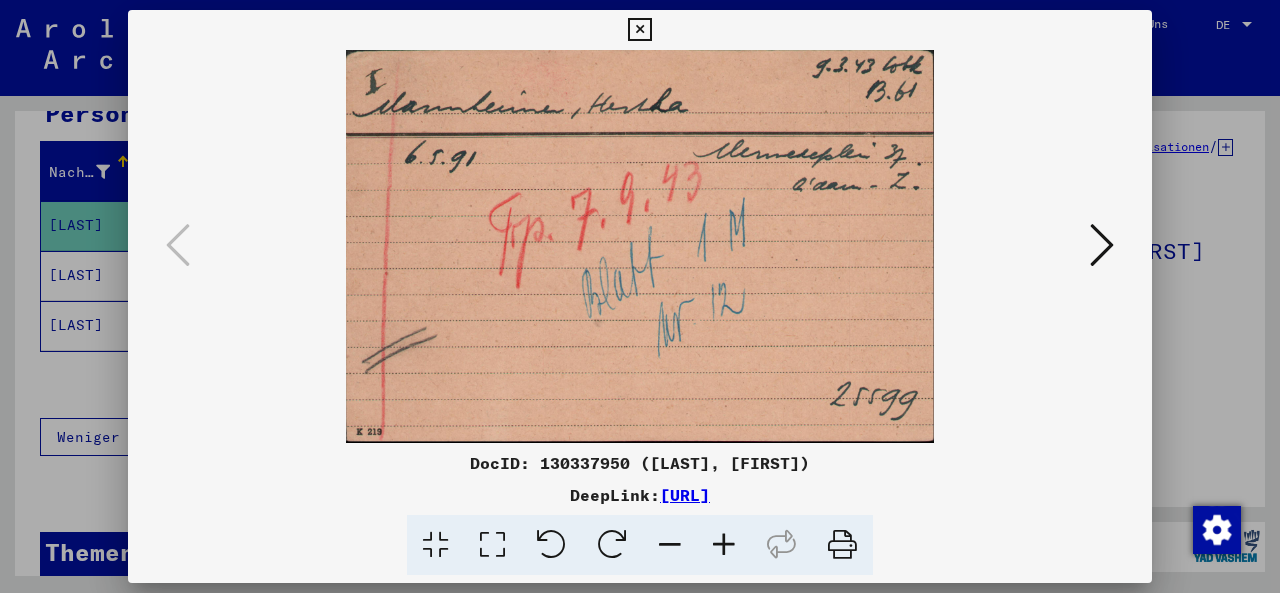 click at bounding box center (639, 30) 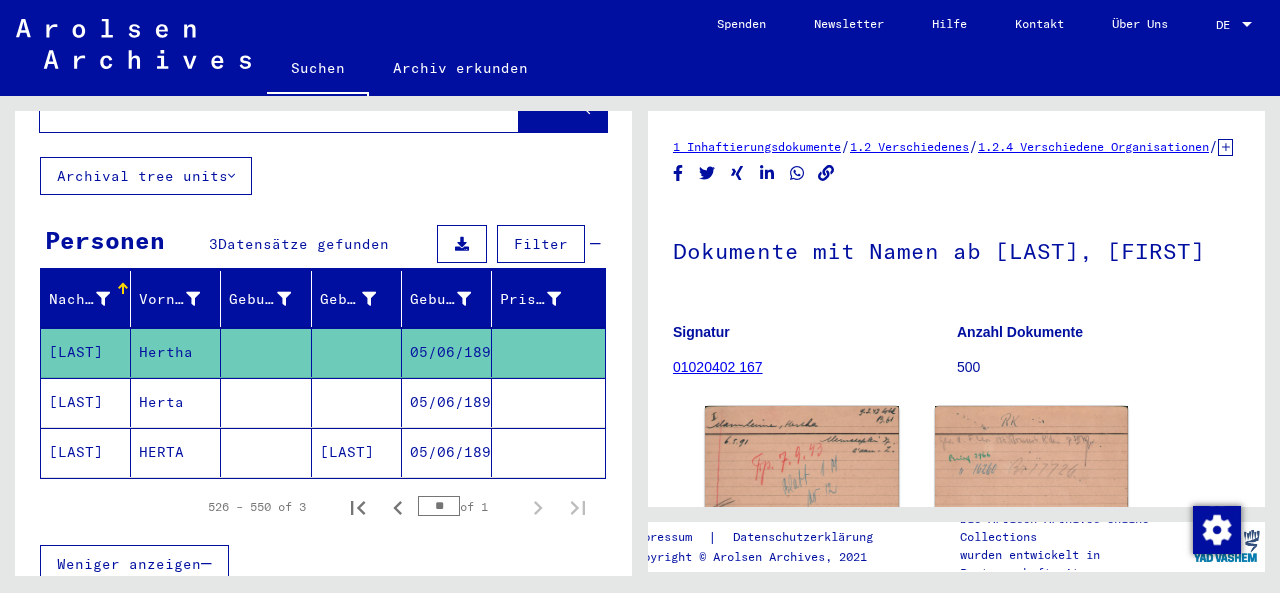 scroll, scrollTop: 0, scrollLeft: 0, axis: both 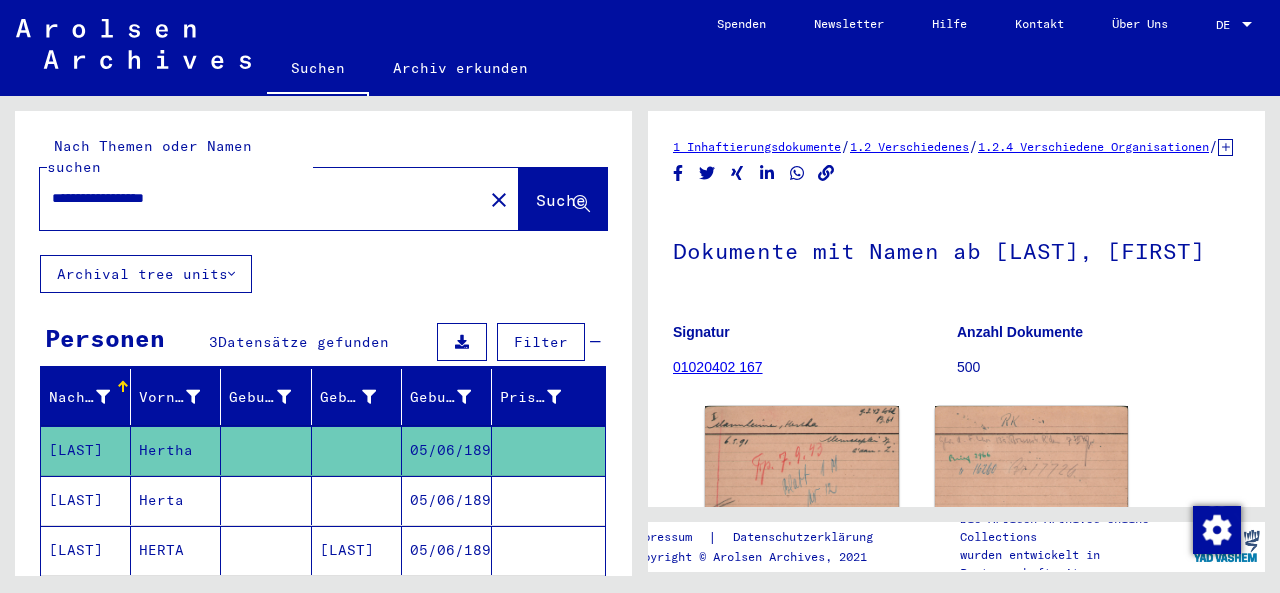 drag, startPoint x: 73, startPoint y: 198, endPoint x: 0, endPoint y: 179, distance: 75.43209 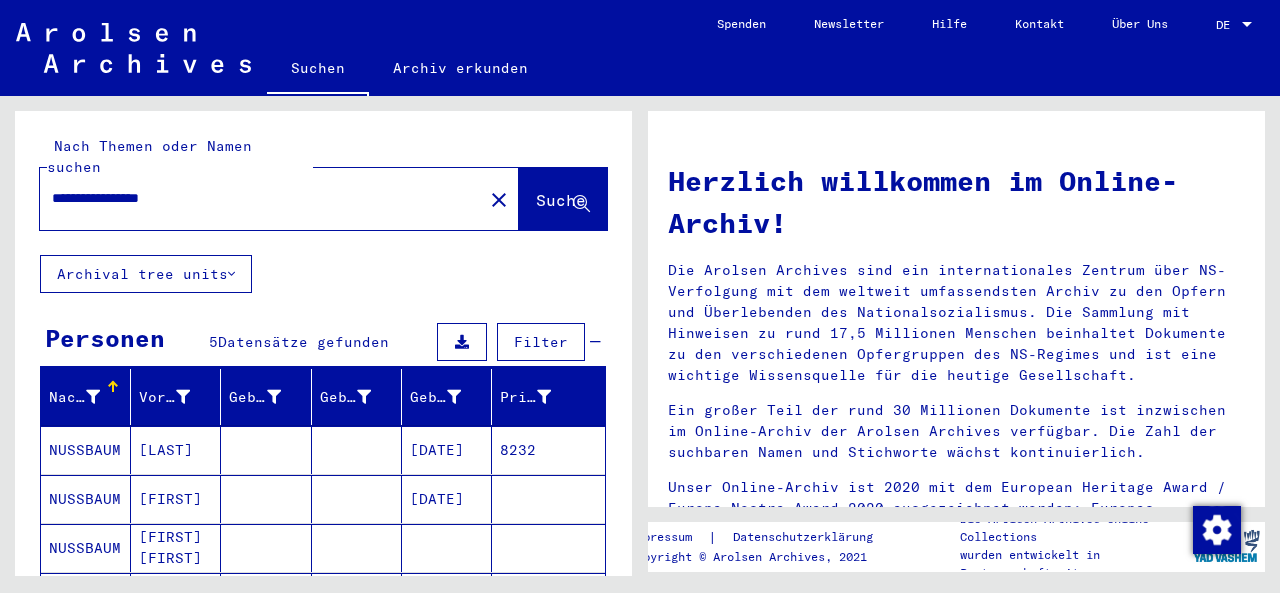 scroll, scrollTop: 100, scrollLeft: 0, axis: vertical 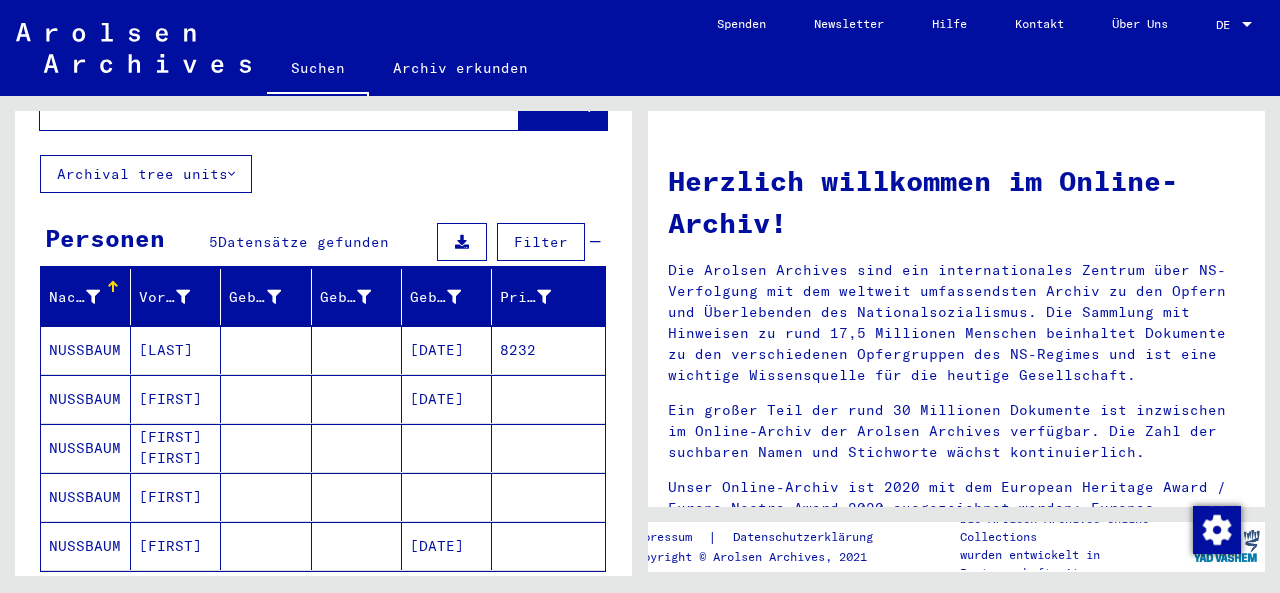 click at bounding box center (266, 399) 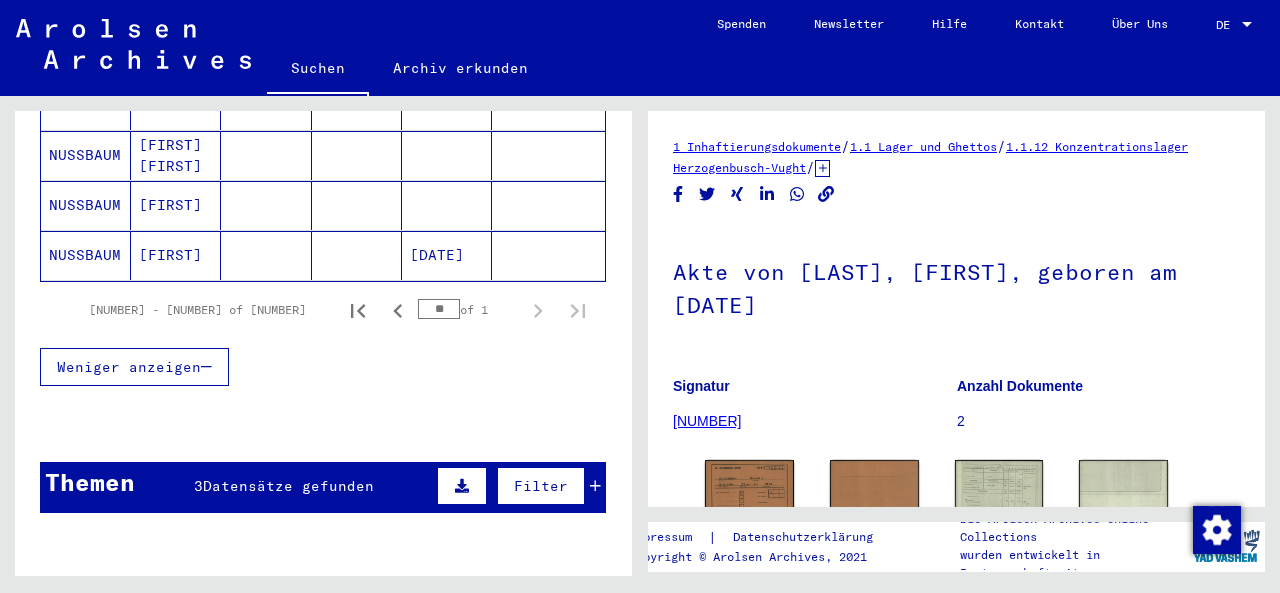 scroll, scrollTop: 400, scrollLeft: 0, axis: vertical 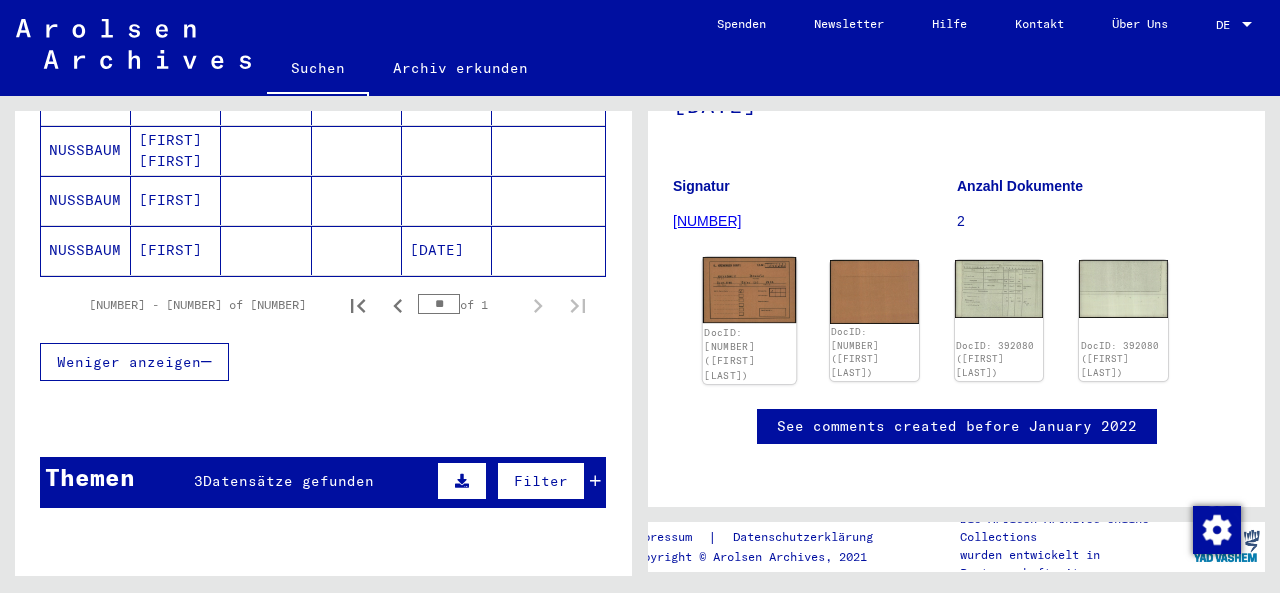 click 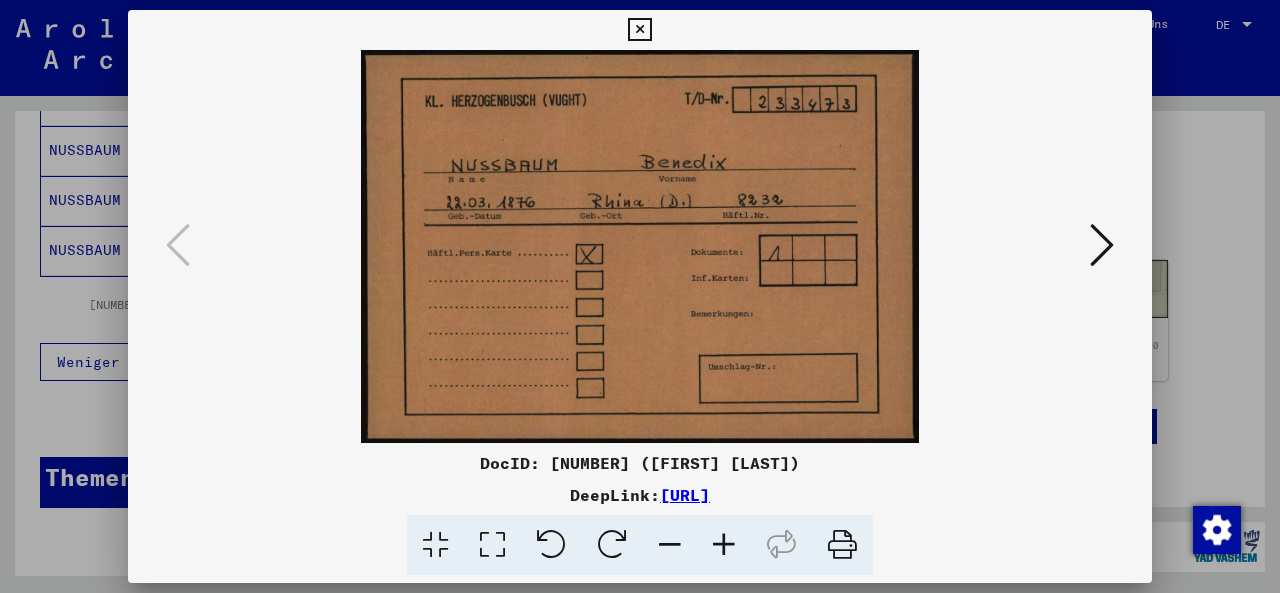 click at bounding box center (640, 246) 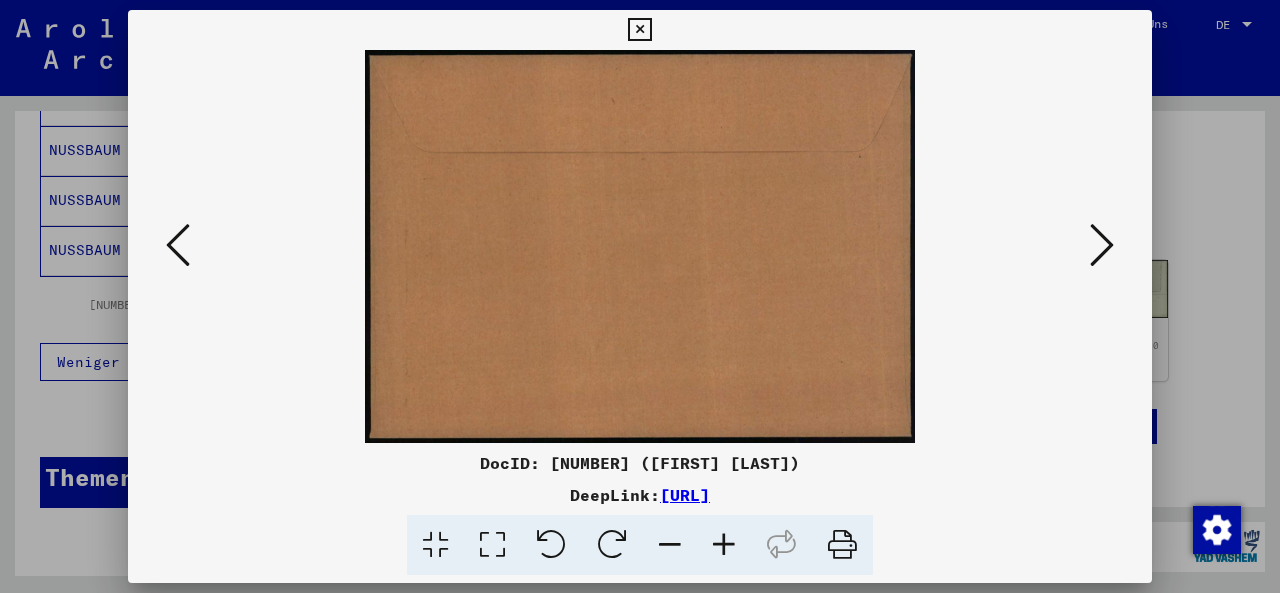 click at bounding box center (1102, 245) 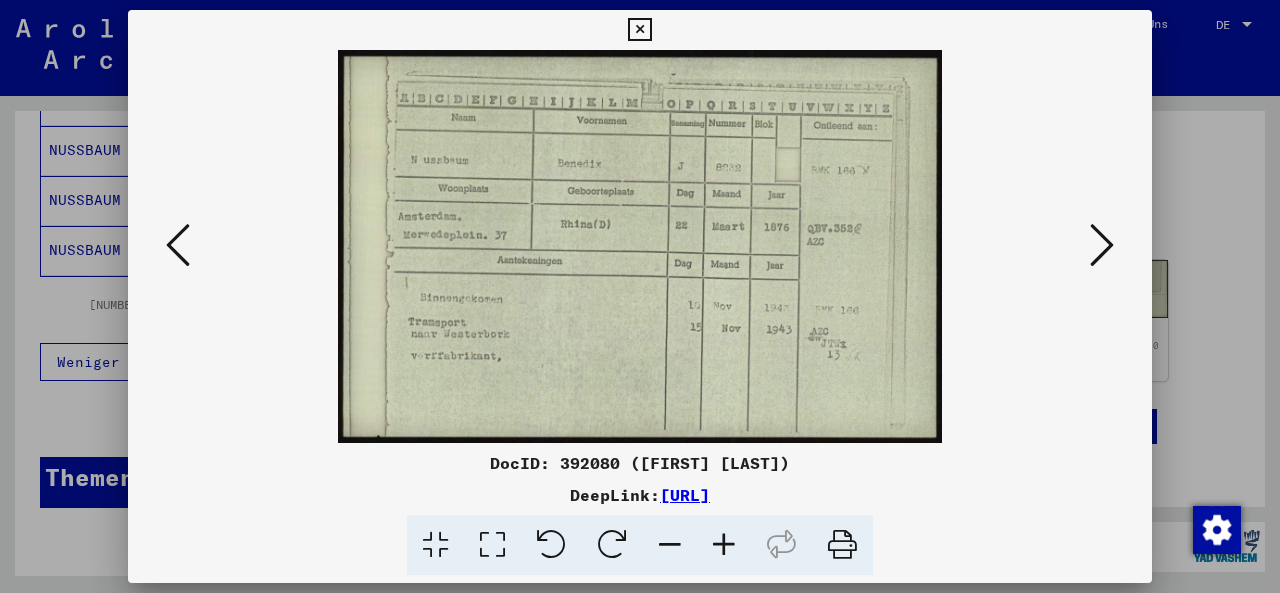 click at bounding box center (1102, 245) 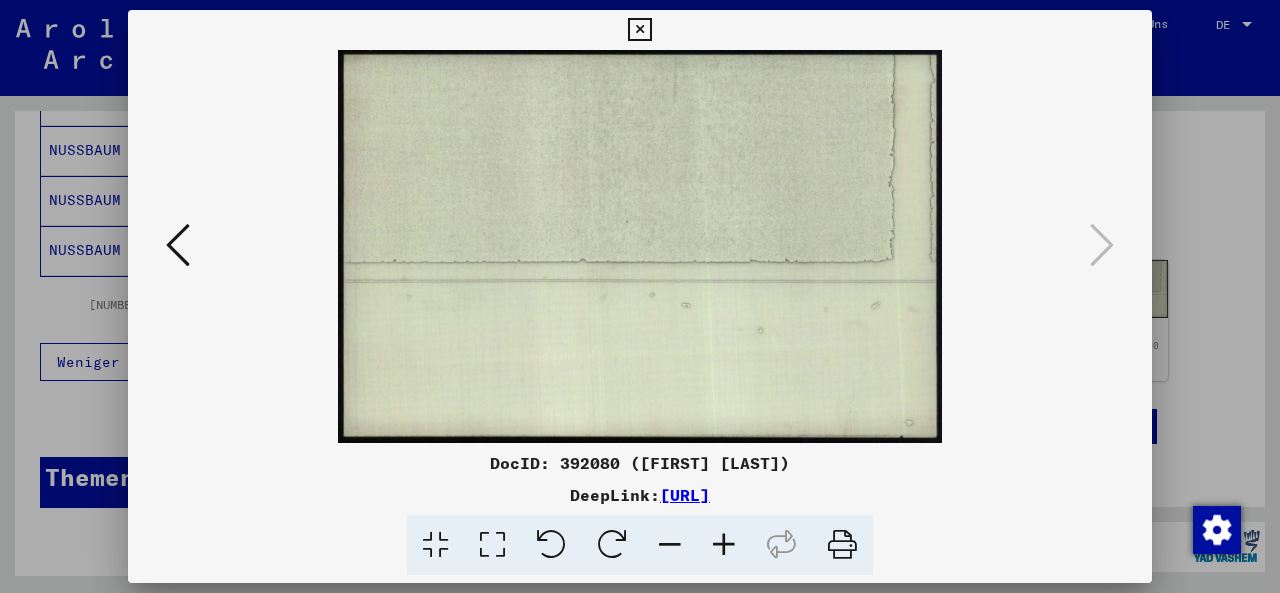 click at bounding box center (639, 30) 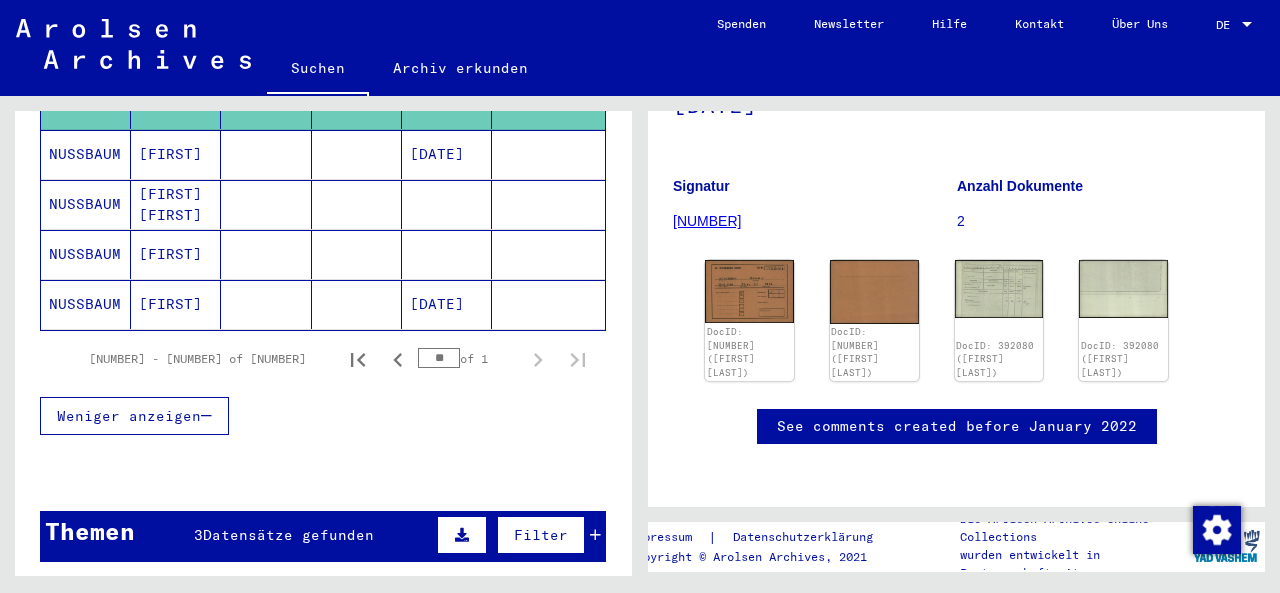 scroll, scrollTop: 300, scrollLeft: 0, axis: vertical 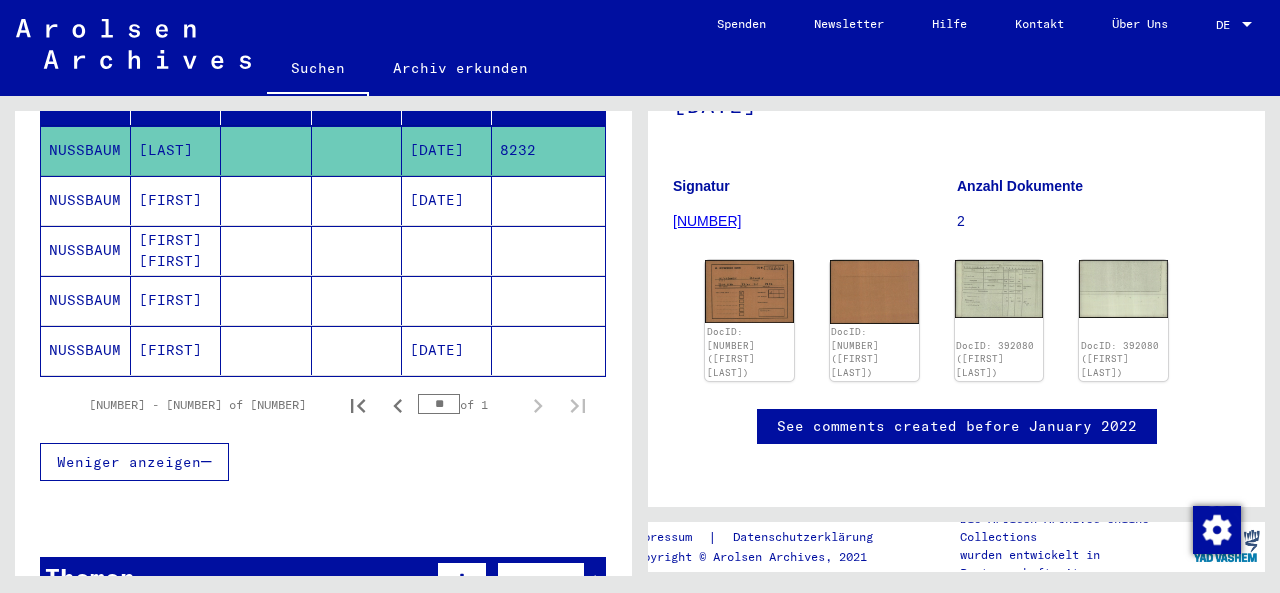 click at bounding box center [266, 300] 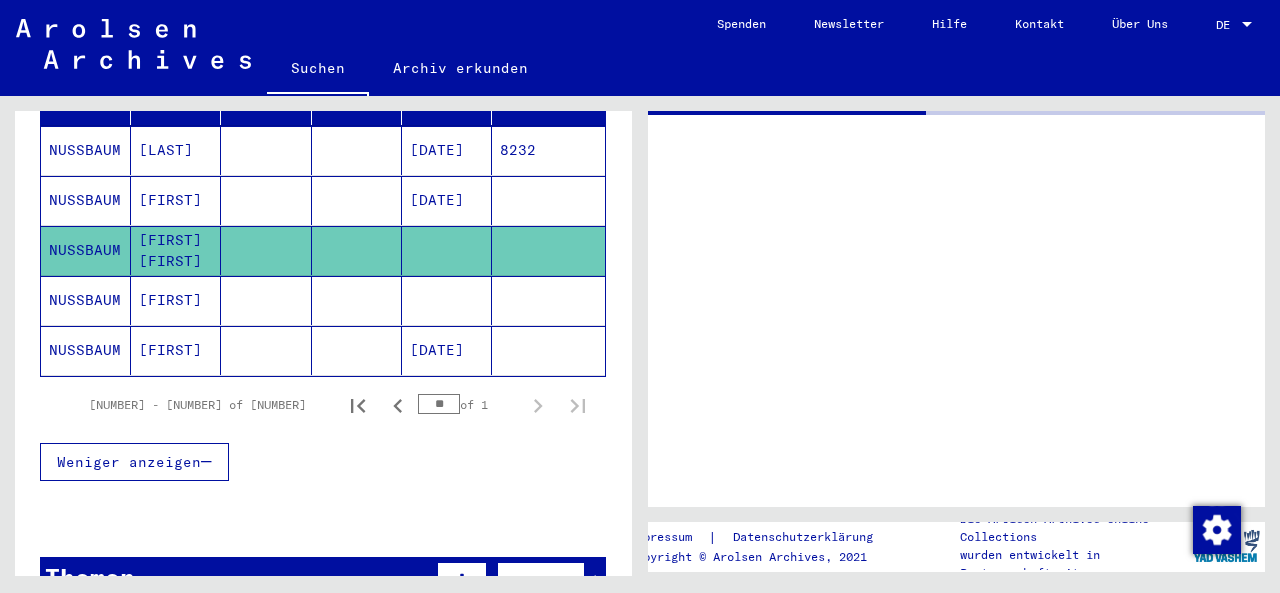 scroll, scrollTop: 0, scrollLeft: 0, axis: both 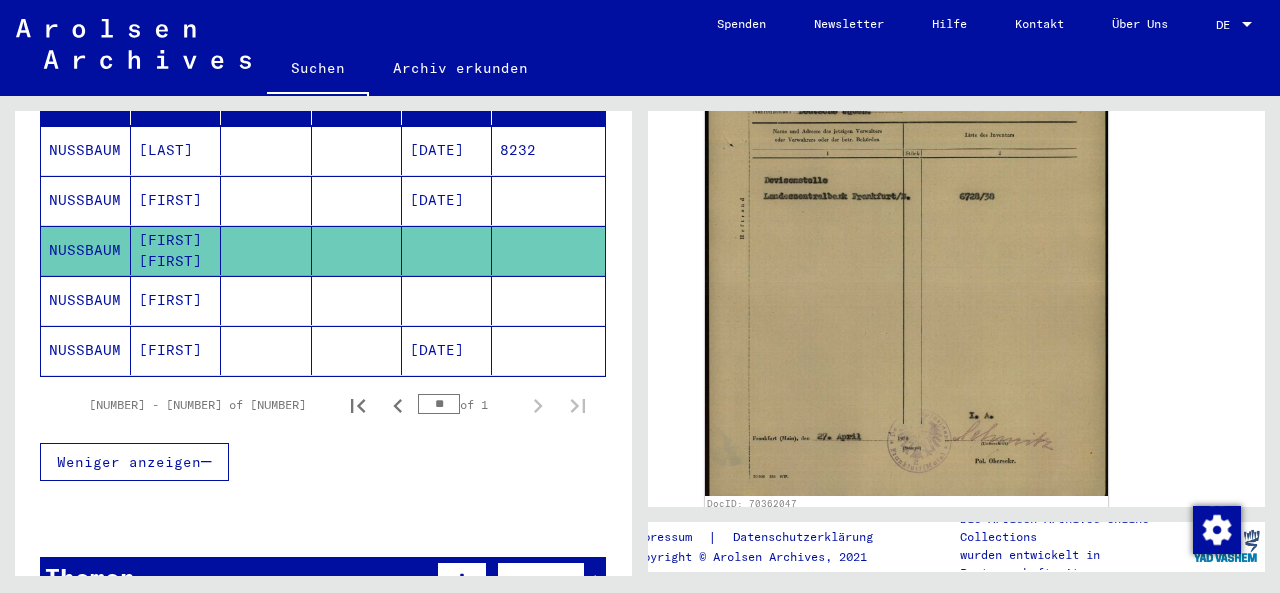 click on "[FIRST]" at bounding box center (176, 350) 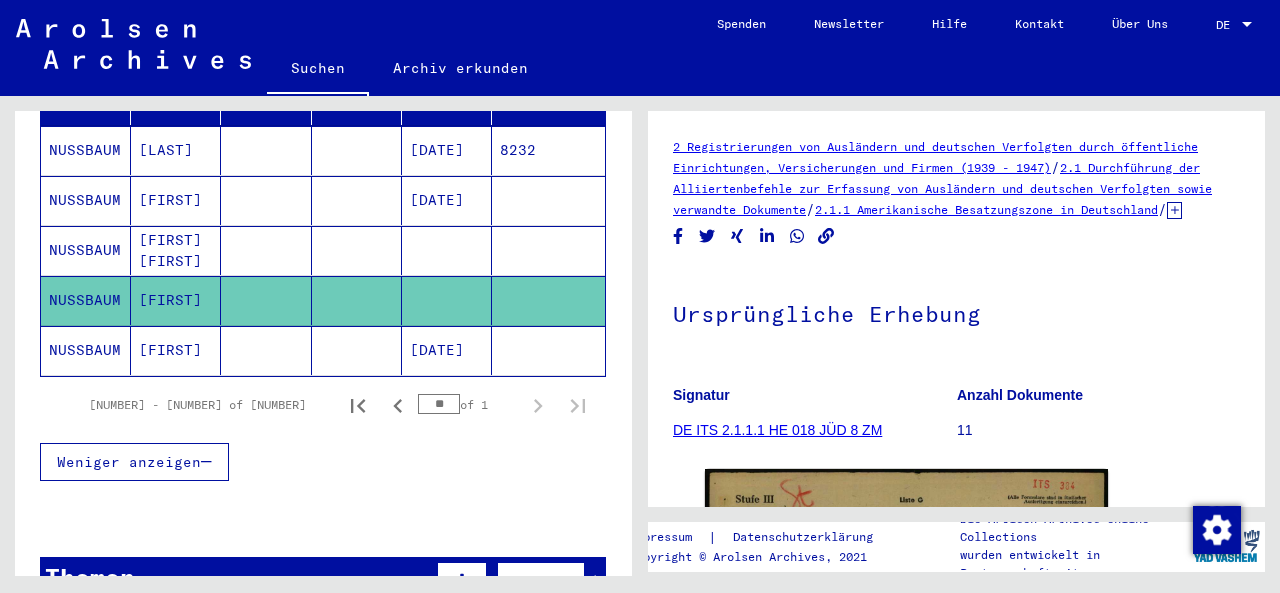 scroll, scrollTop: 0, scrollLeft: 0, axis: both 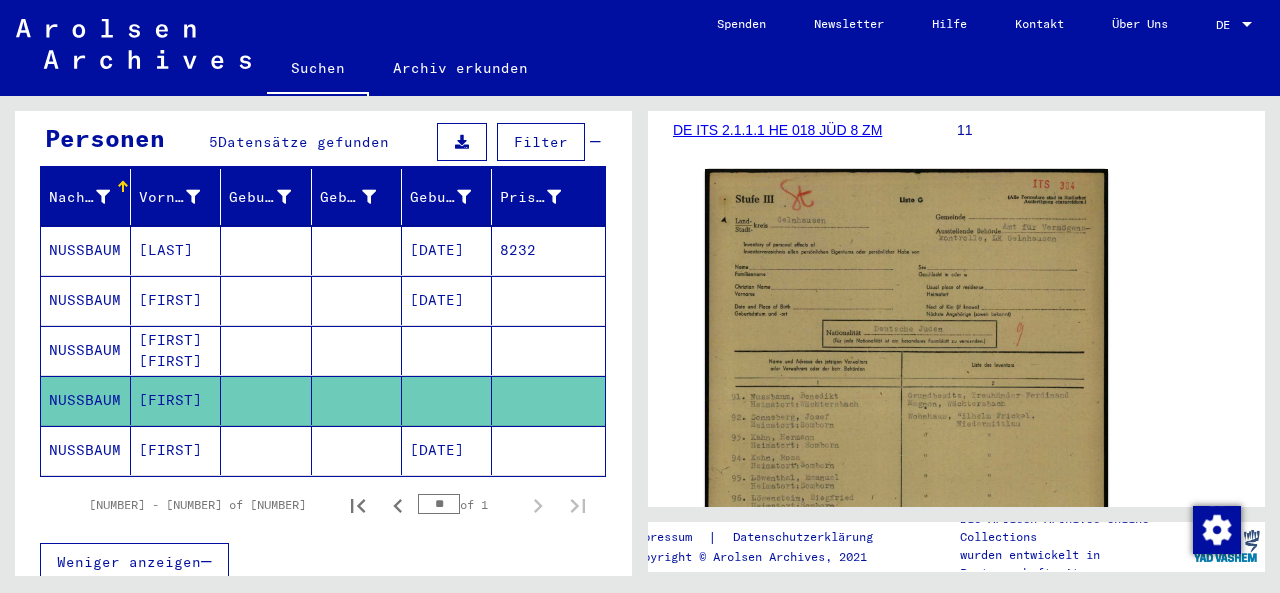 click on "[FIRST]" 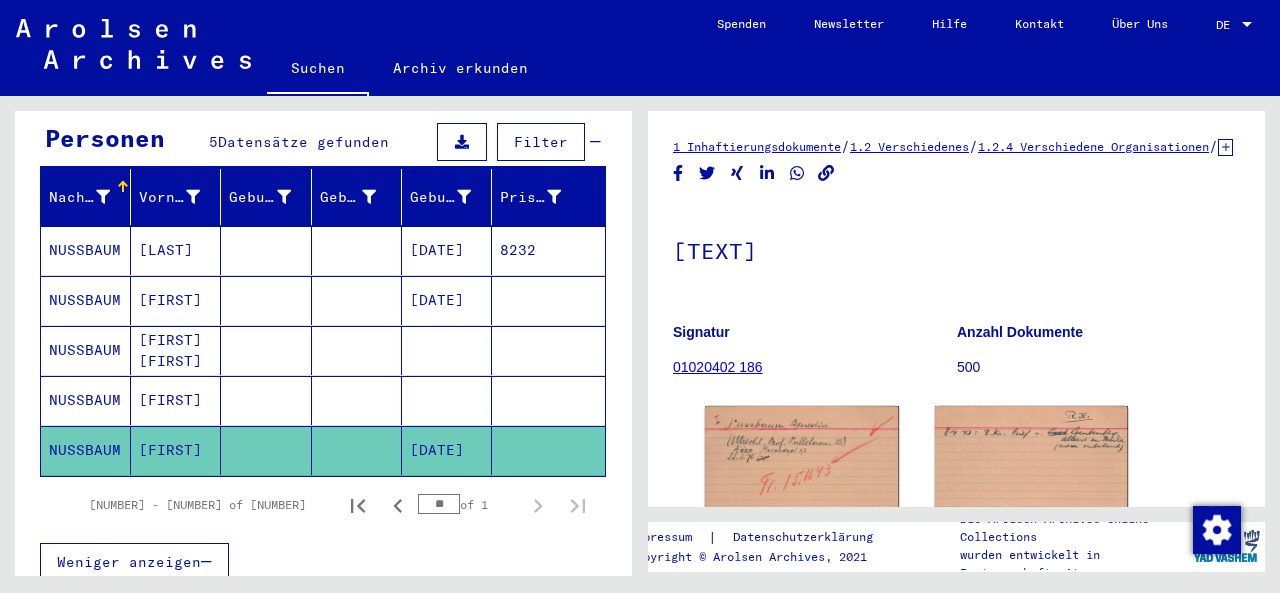 scroll, scrollTop: 0, scrollLeft: 0, axis: both 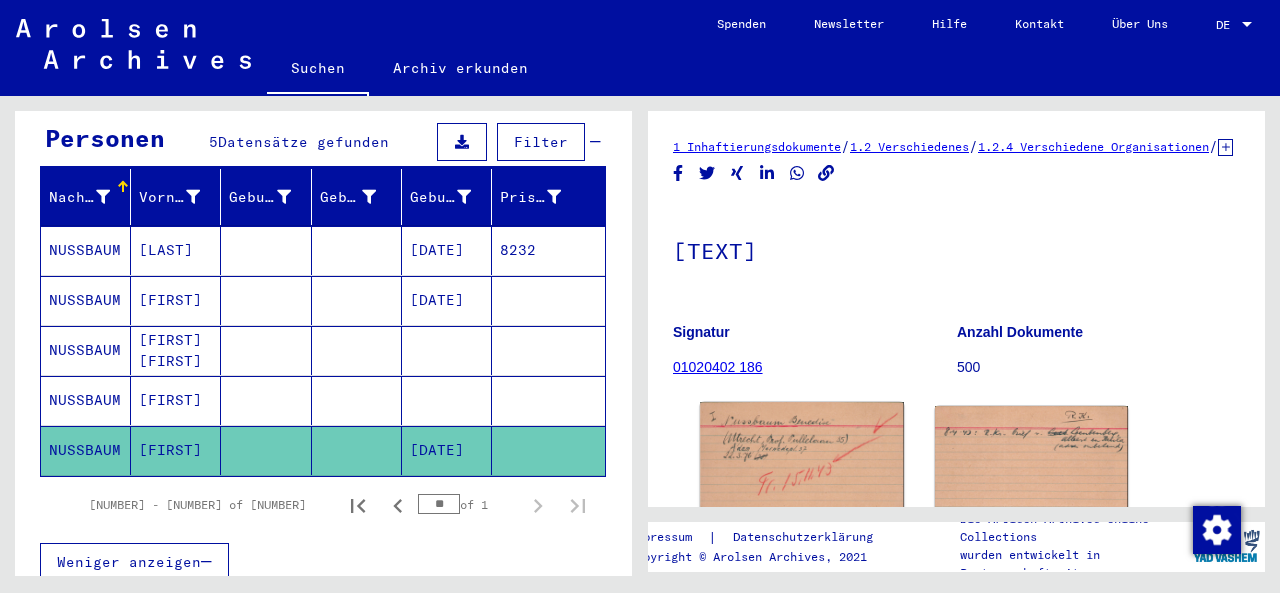 click 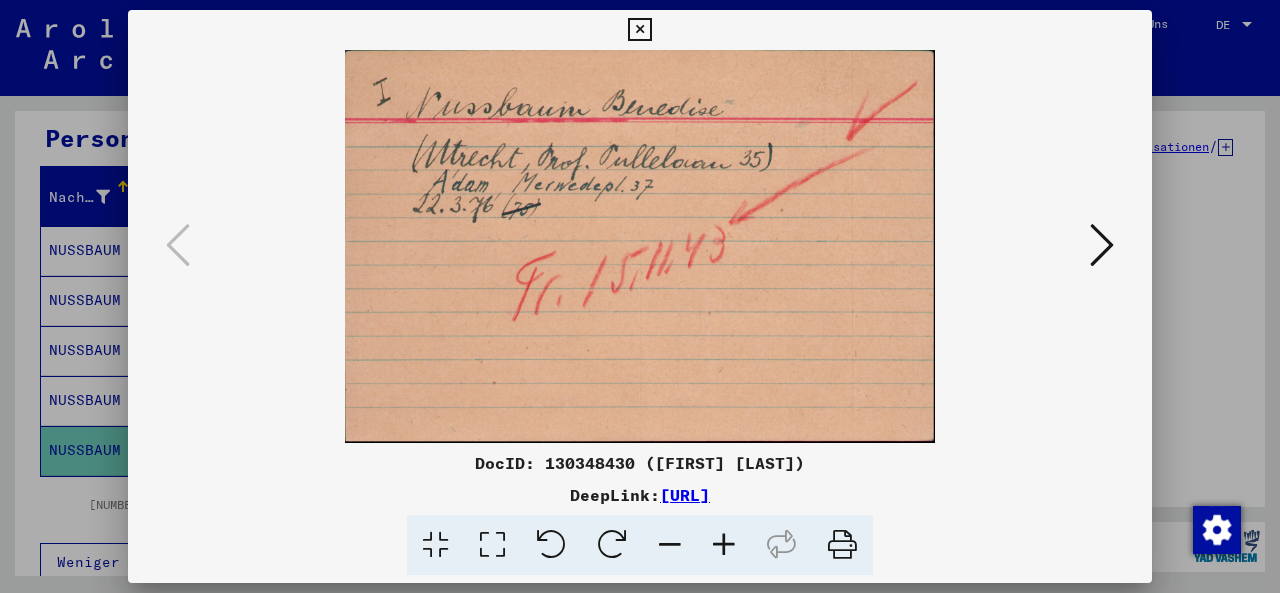 click at bounding box center (1102, 245) 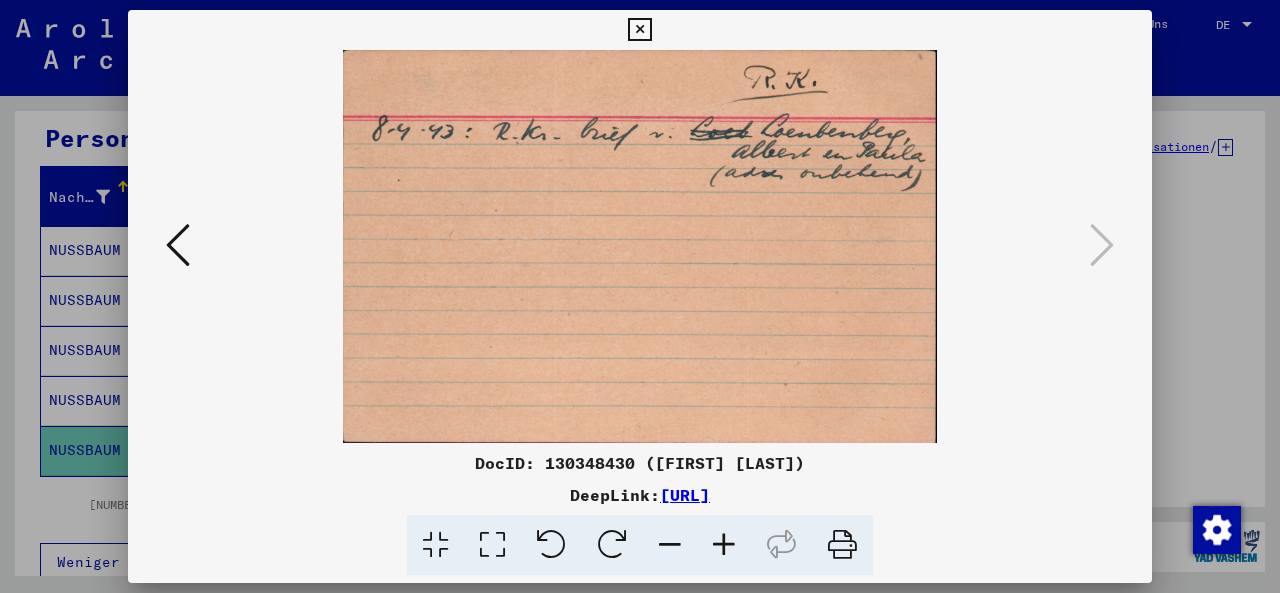 click at bounding box center (639, 30) 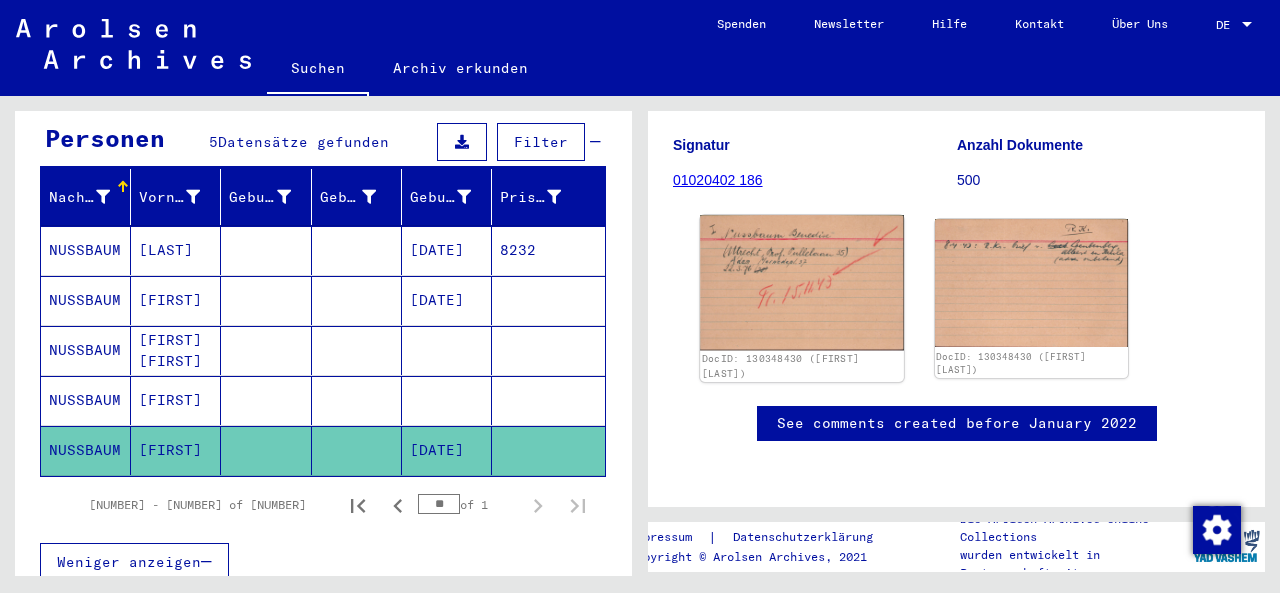 scroll, scrollTop: 300, scrollLeft: 0, axis: vertical 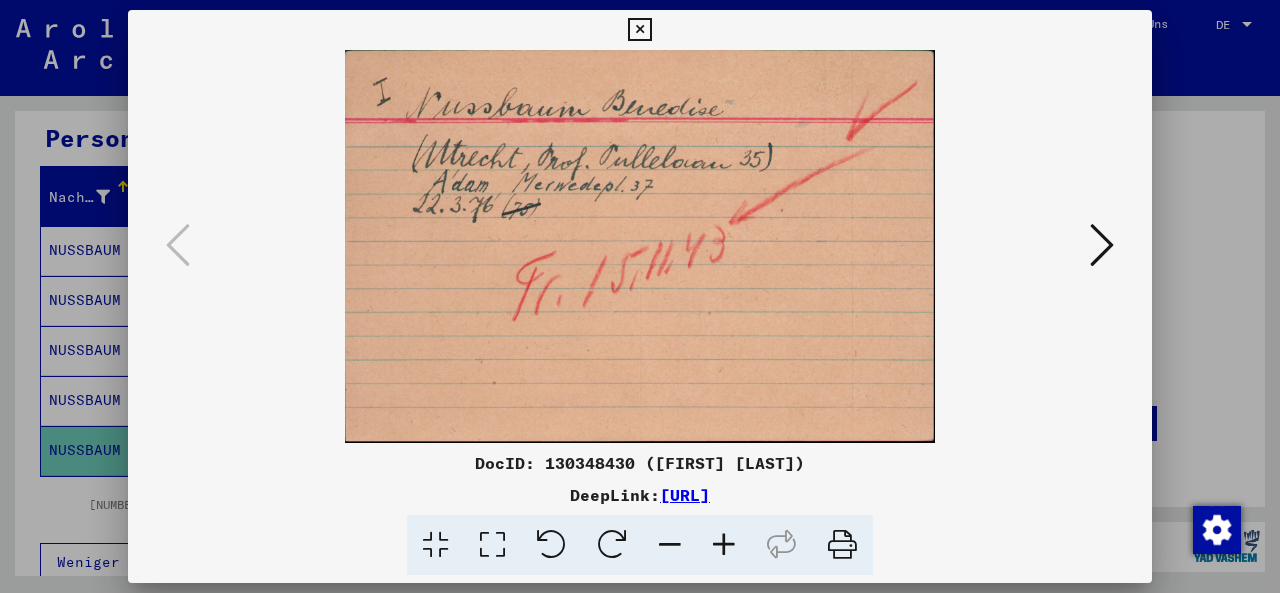 click at bounding box center (1102, 245) 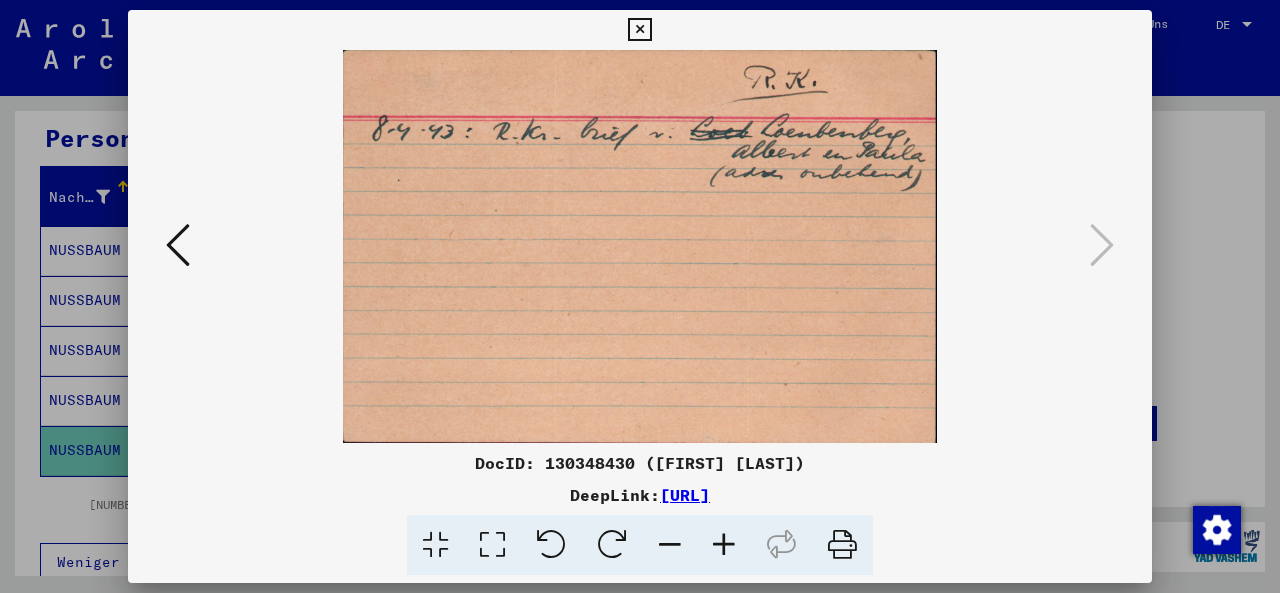 click at bounding box center (640, 246) 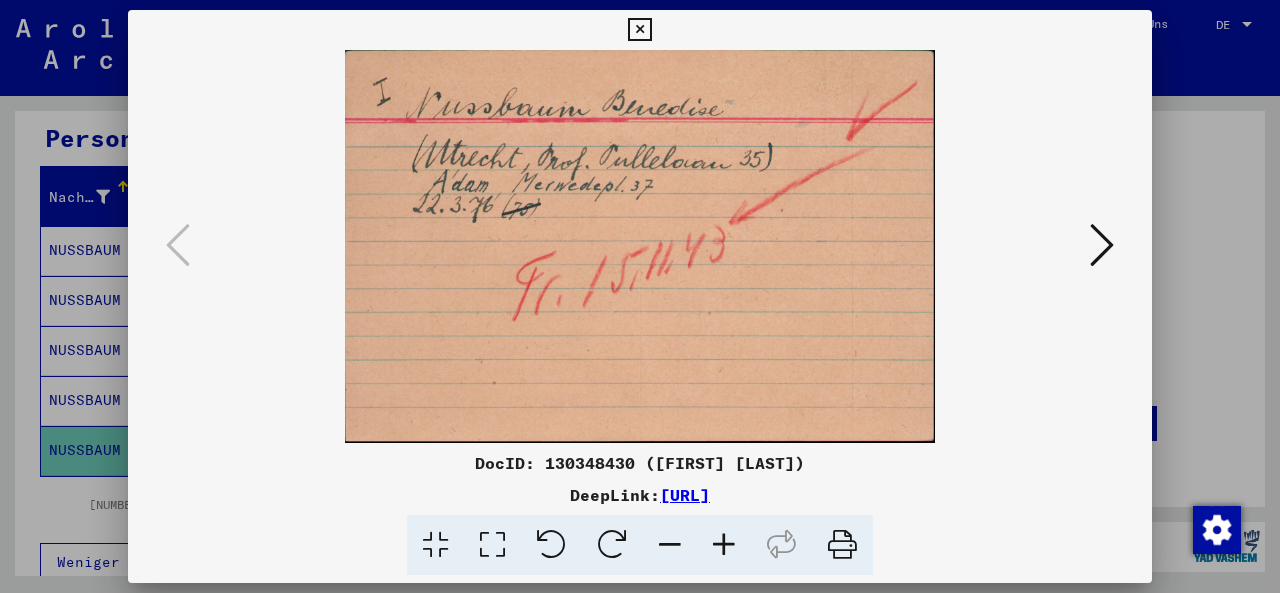 click at bounding box center [639, 30] 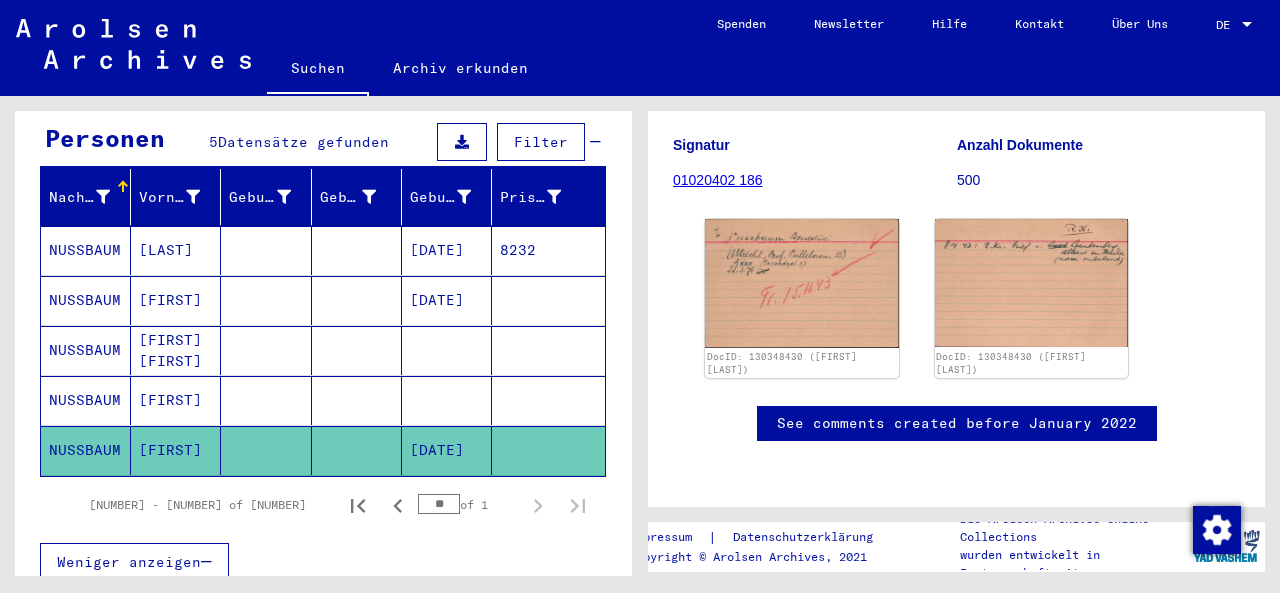 scroll, scrollTop: 0, scrollLeft: 0, axis: both 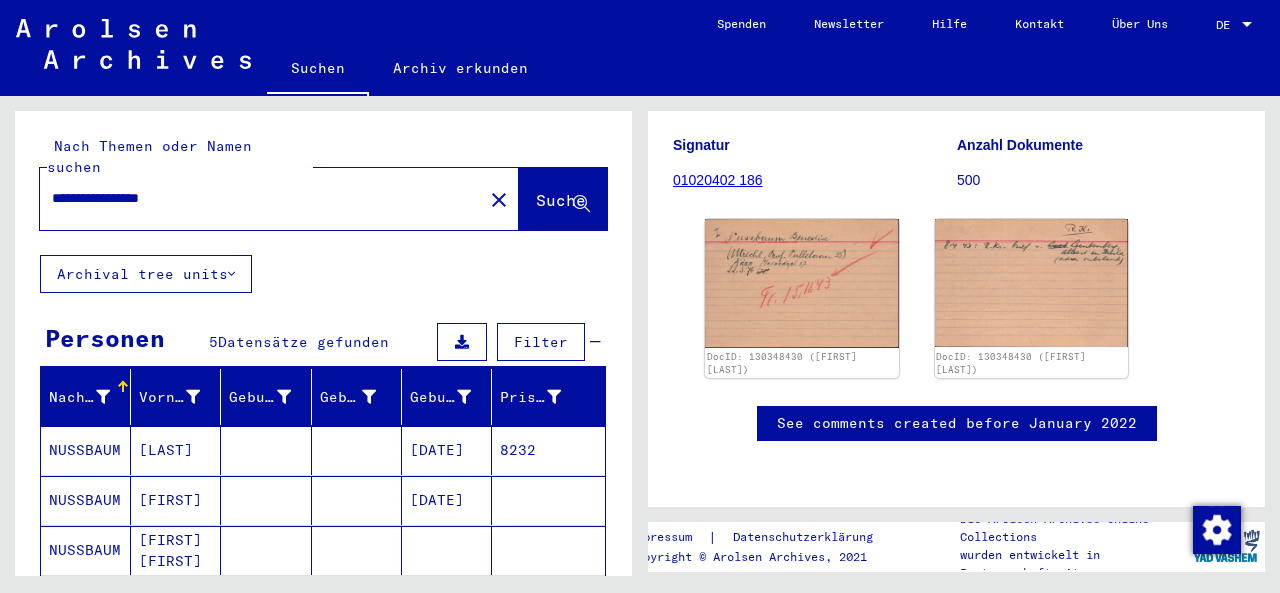 drag, startPoint x: 125, startPoint y: 183, endPoint x: 0, endPoint y: 114, distance: 142.77956 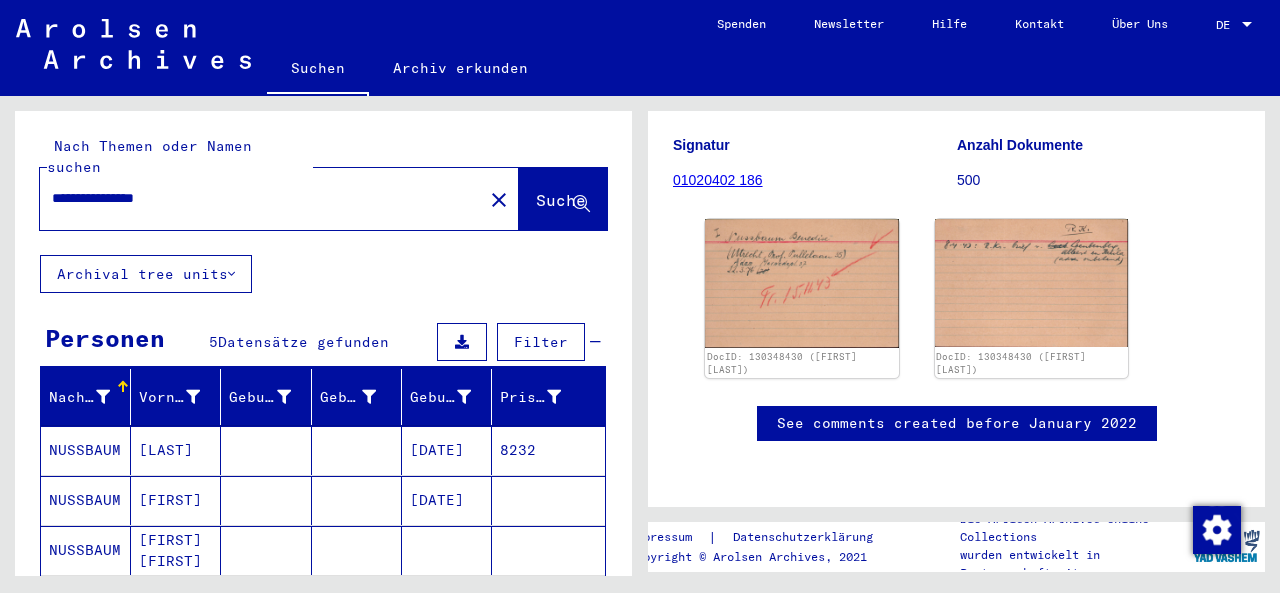 scroll, scrollTop: 0, scrollLeft: 0, axis: both 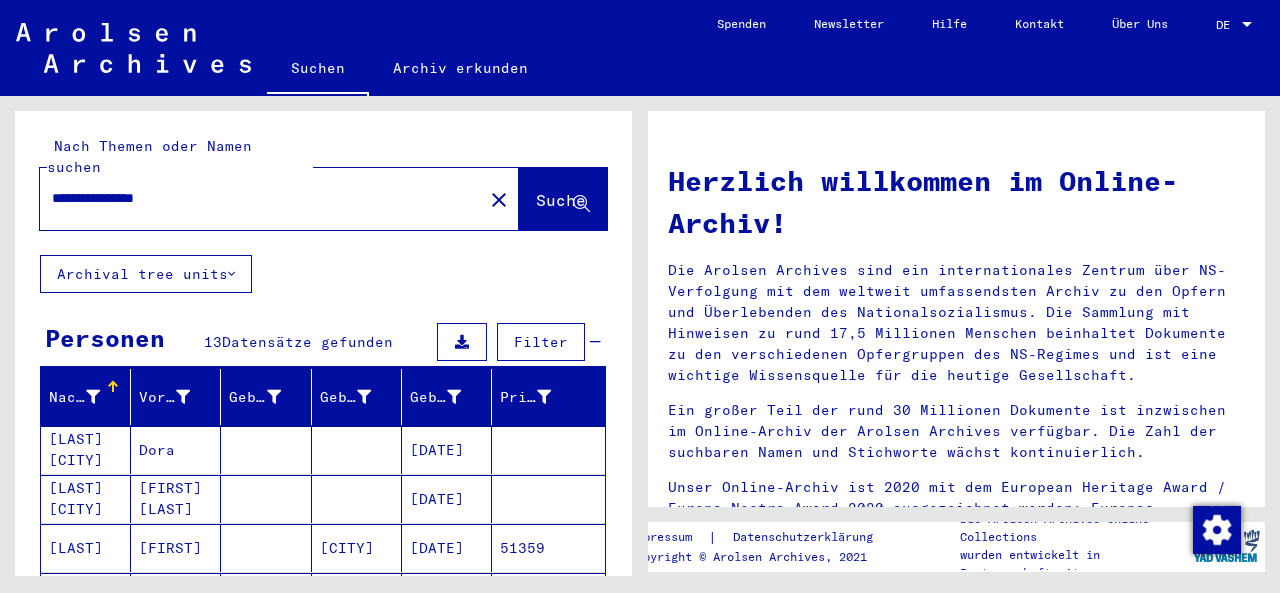 click on "**********" at bounding box center [255, 198] 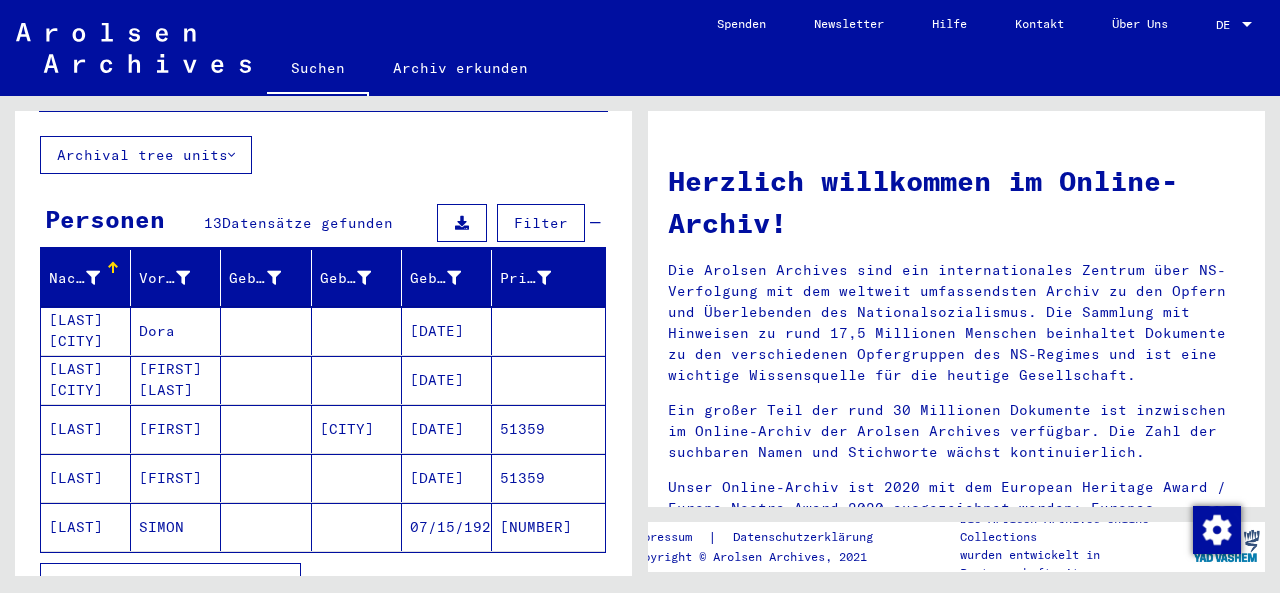 scroll, scrollTop: 0, scrollLeft: 0, axis: both 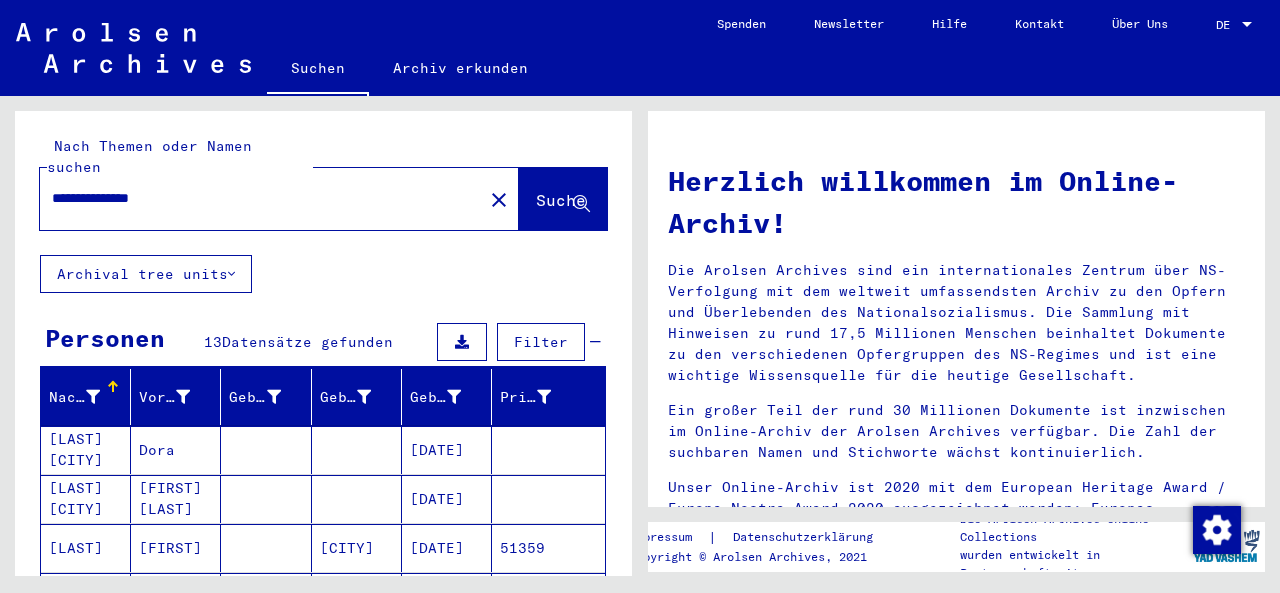 click on "**********" at bounding box center [255, 198] 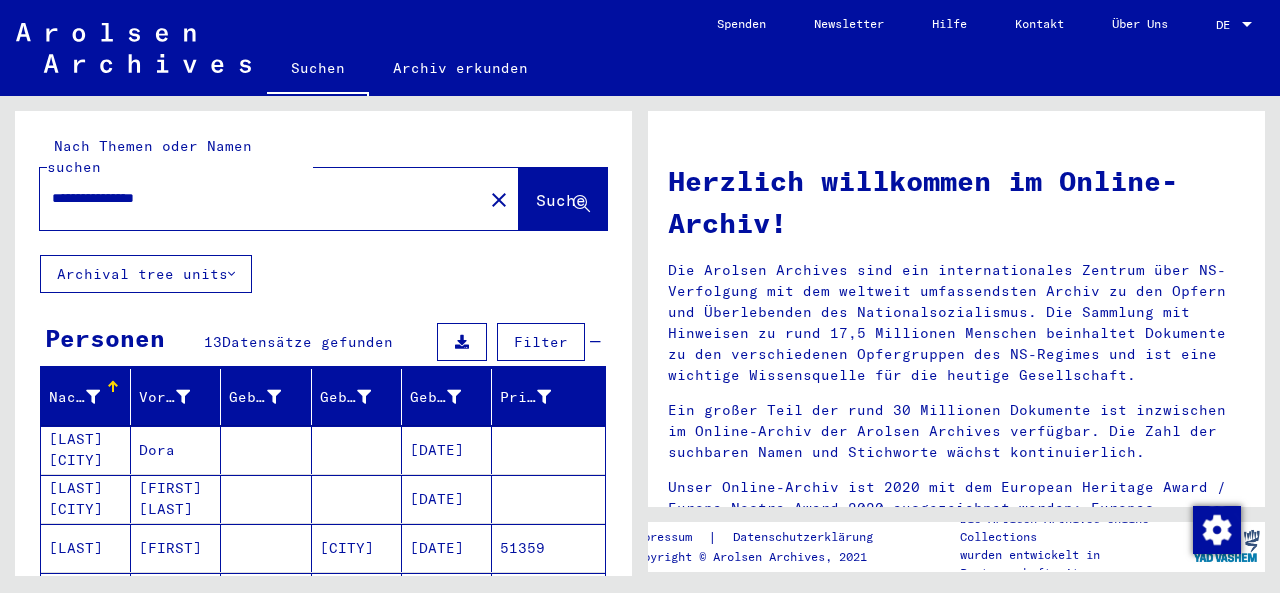 click on "Dora" at bounding box center (176, 499) 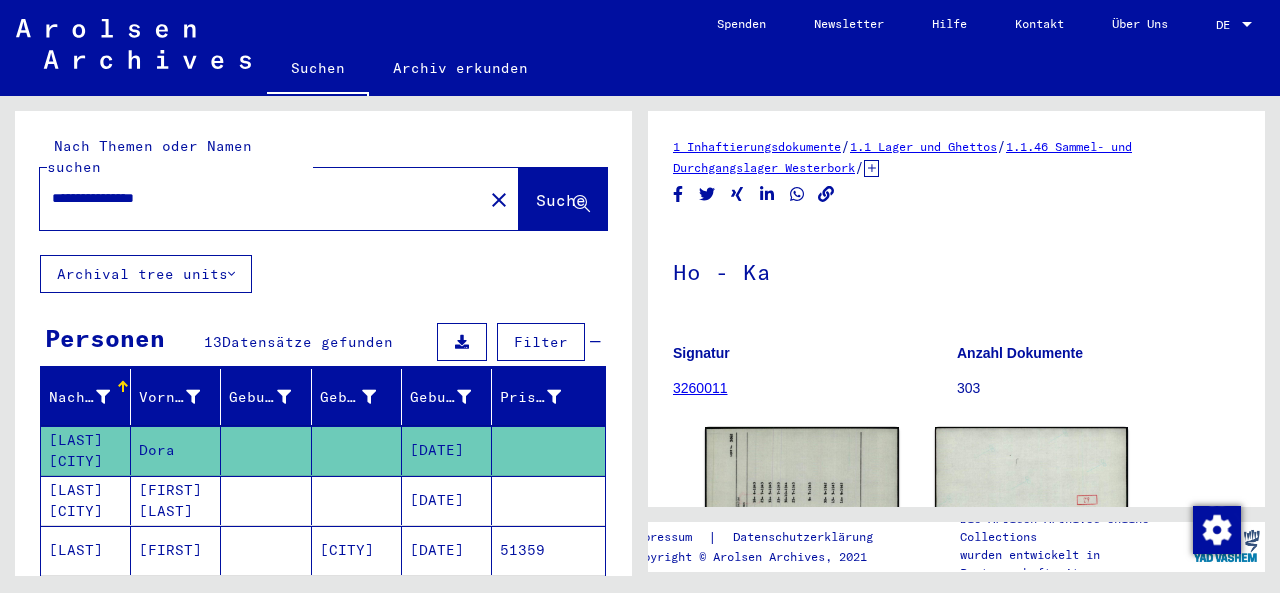 scroll, scrollTop: 0, scrollLeft: 0, axis: both 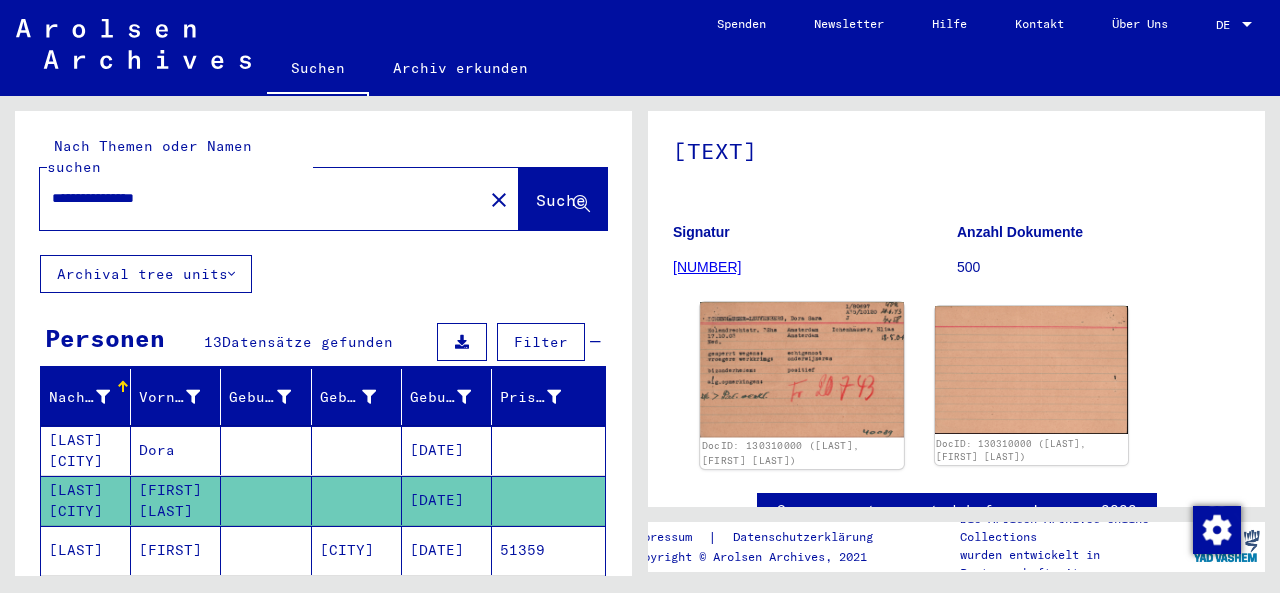 click 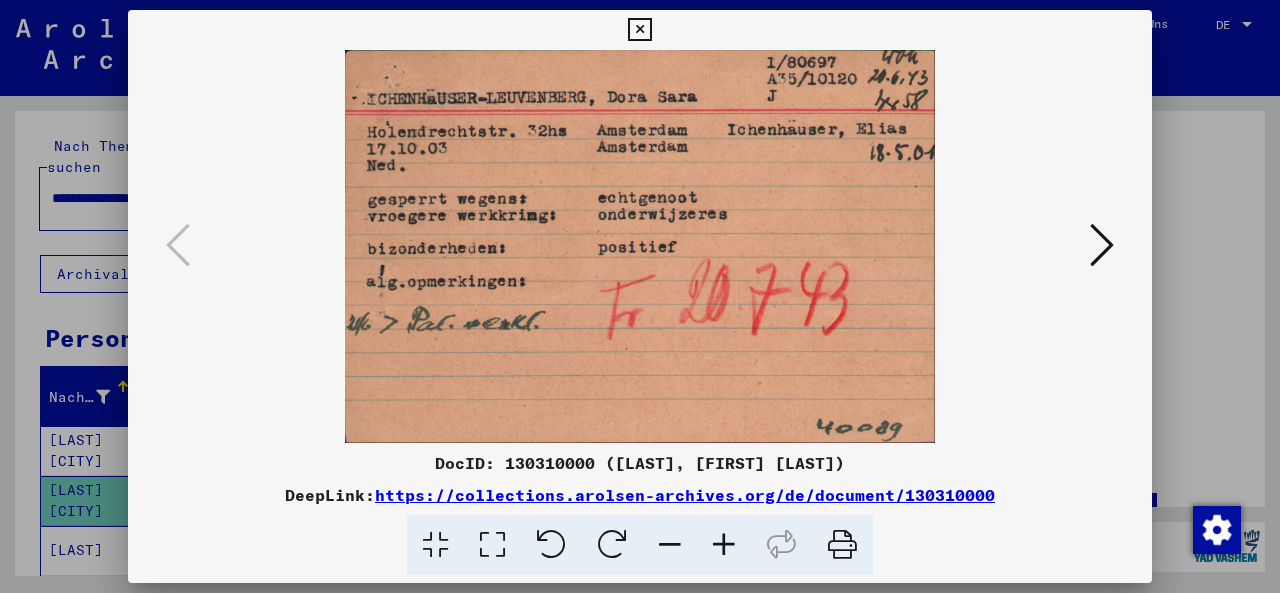 click at bounding box center [639, 30] 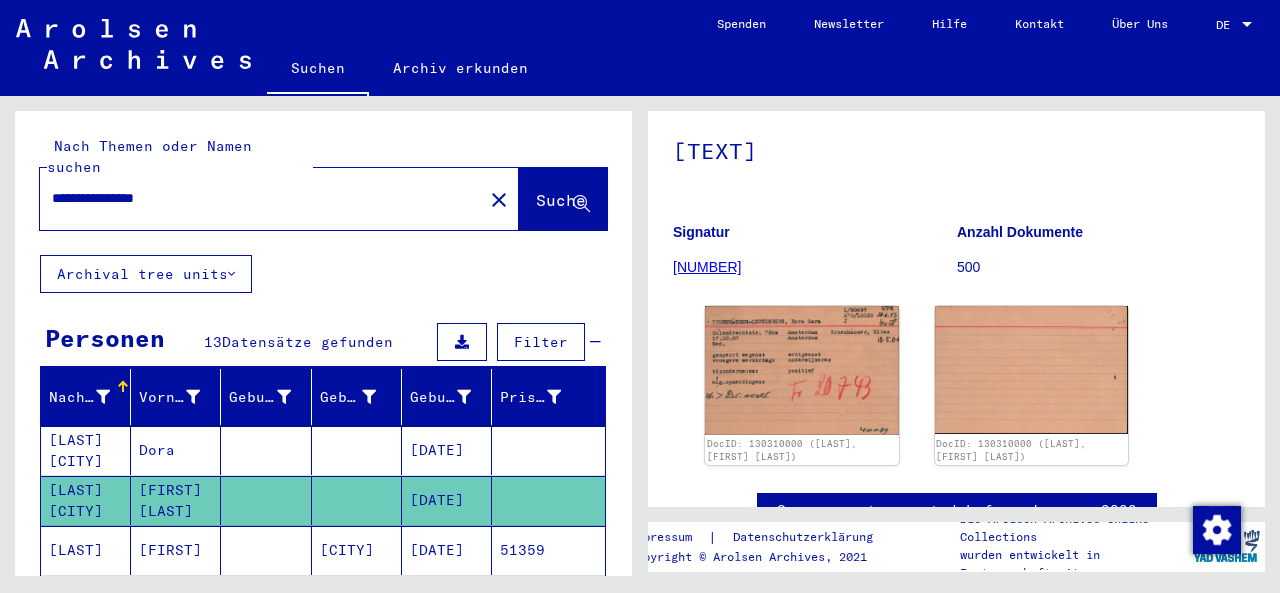 drag, startPoint x: 214, startPoint y: 184, endPoint x: 0, endPoint y: 181, distance: 214.02103 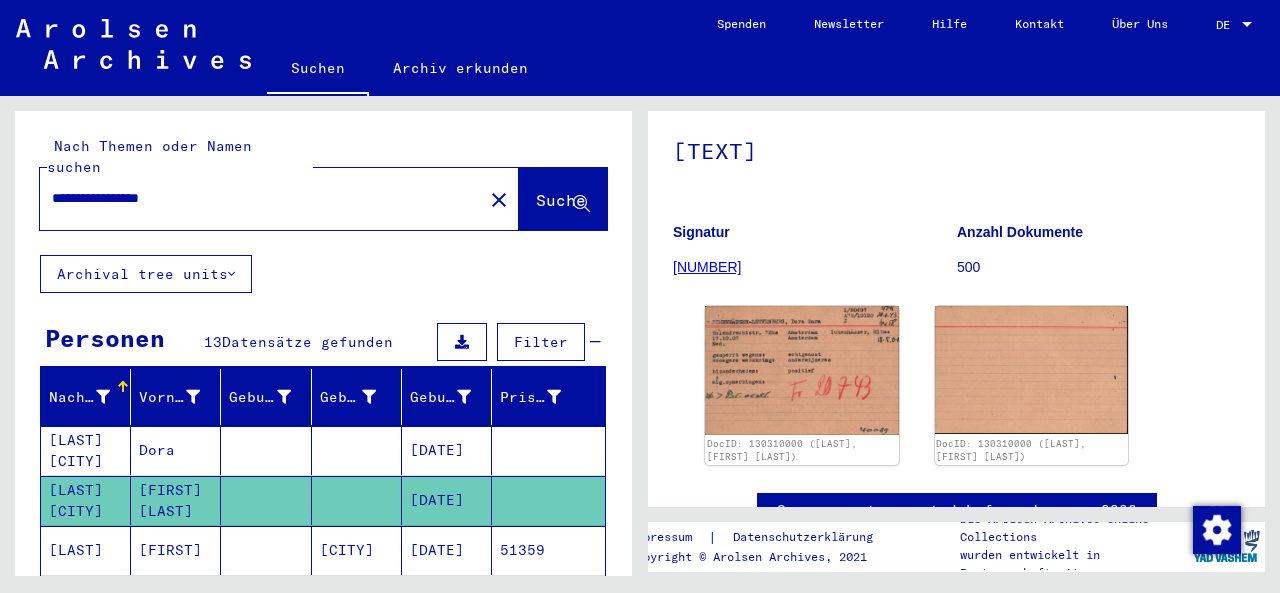 type on "**********" 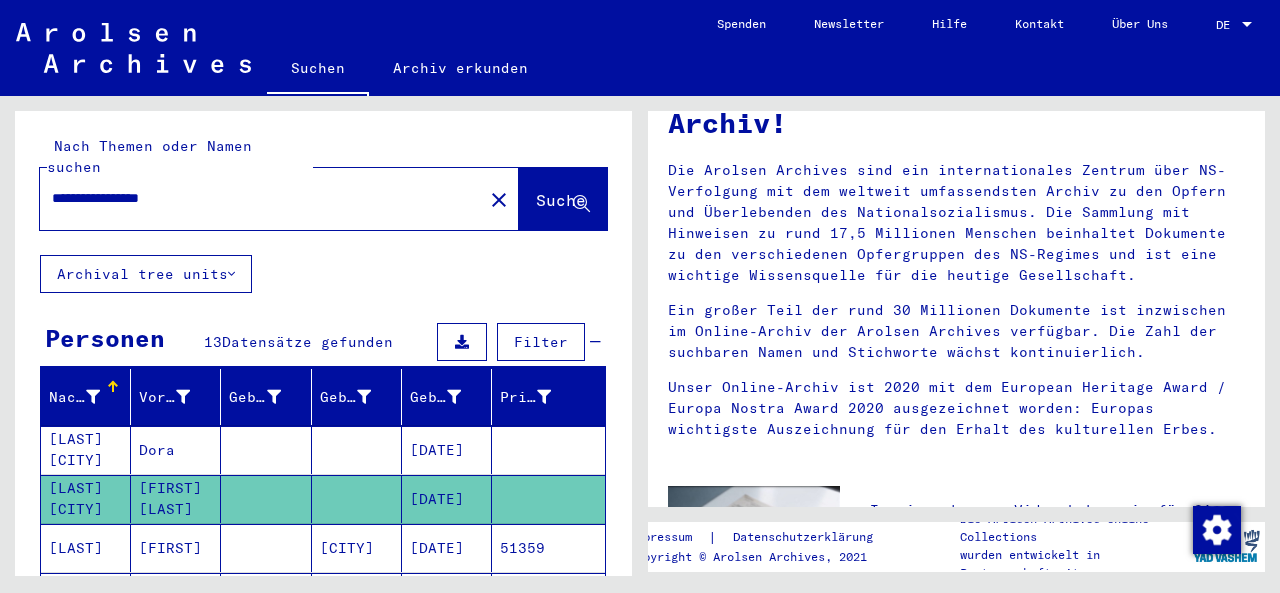 scroll, scrollTop: 0, scrollLeft: 0, axis: both 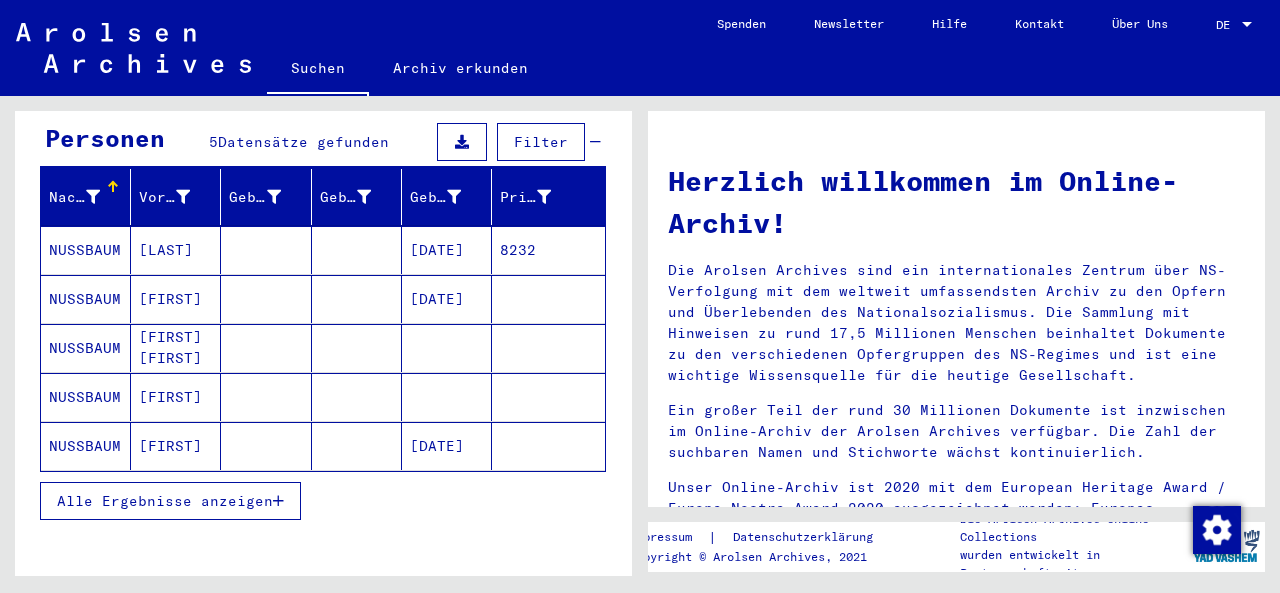click on "[FIRST]" 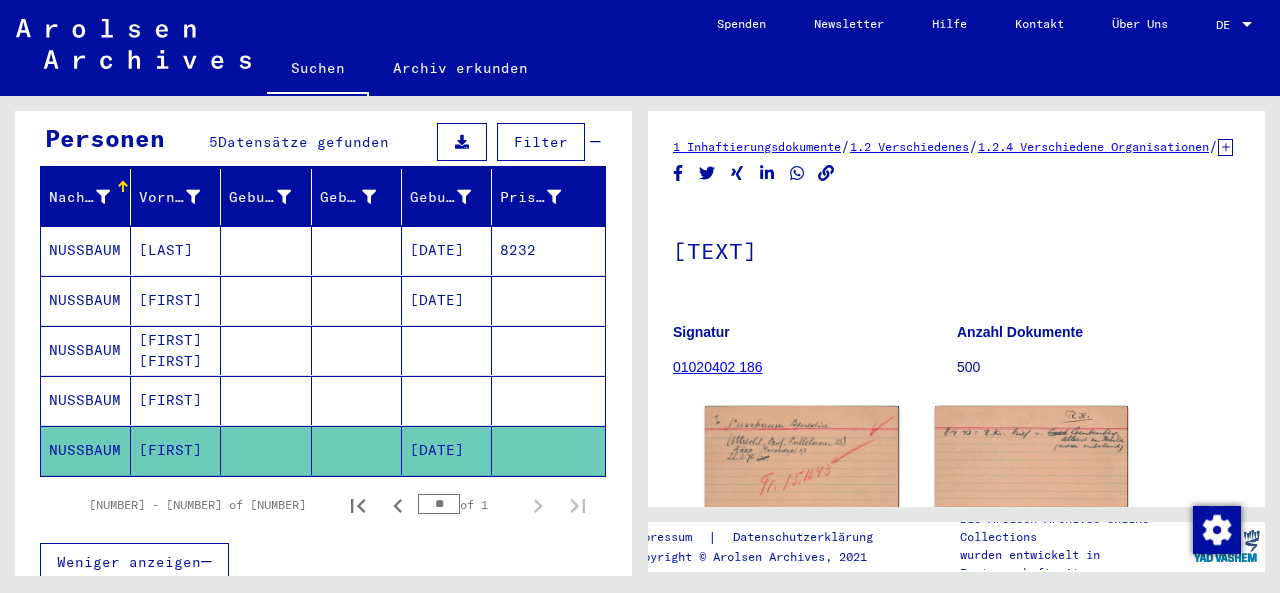 scroll, scrollTop: 0, scrollLeft: 0, axis: both 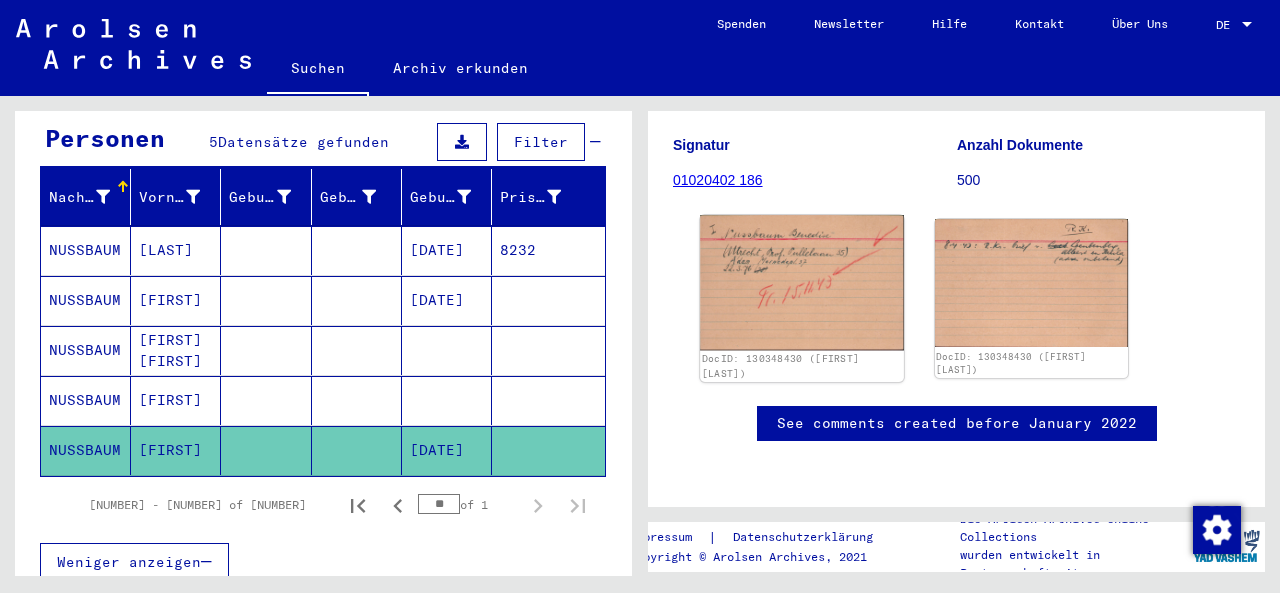click 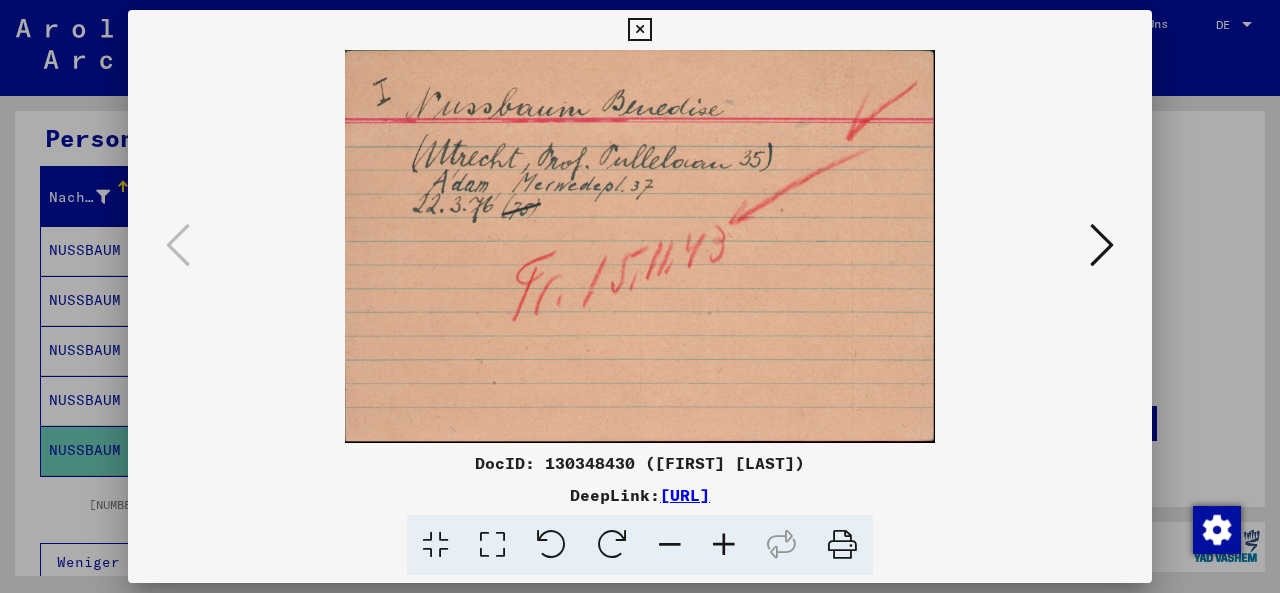 click at bounding box center [1102, 245] 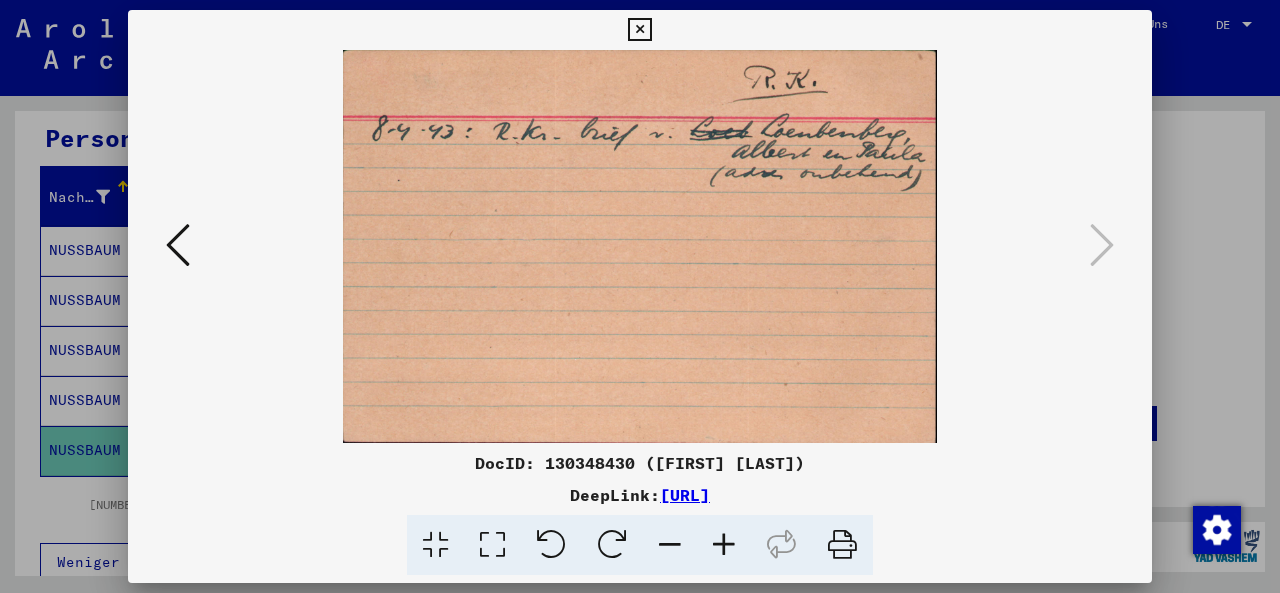 click at bounding box center (178, 245) 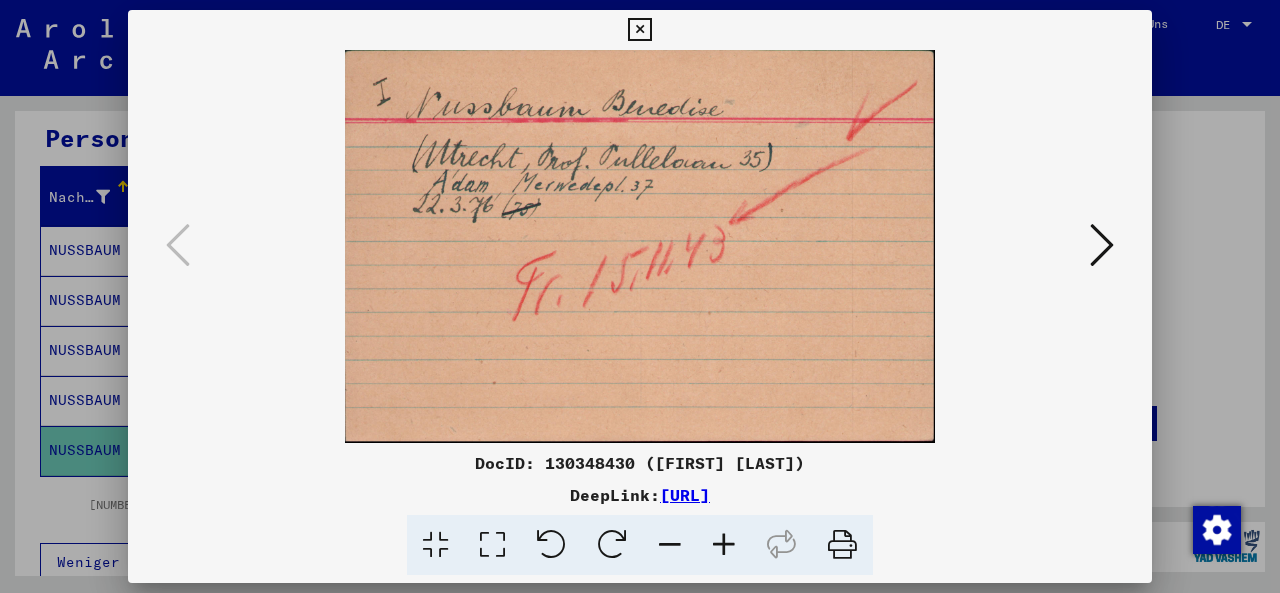 click at bounding box center [639, 30] 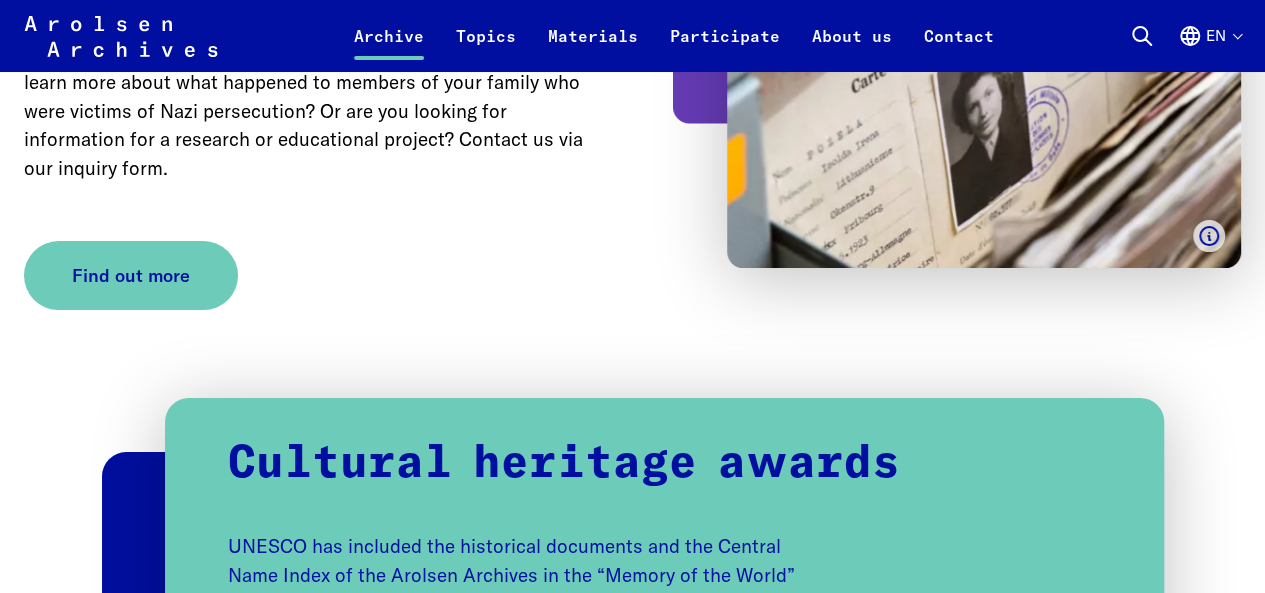 scroll, scrollTop: 4000, scrollLeft: 0, axis: vertical 